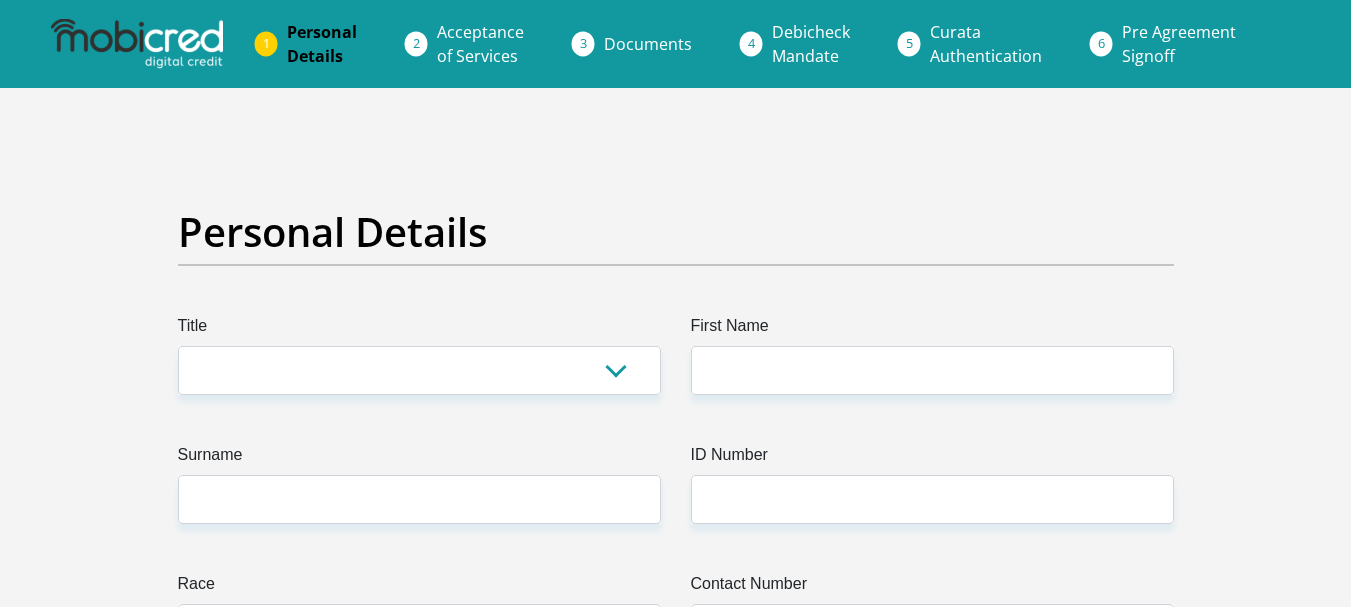 scroll, scrollTop: 0, scrollLeft: 0, axis: both 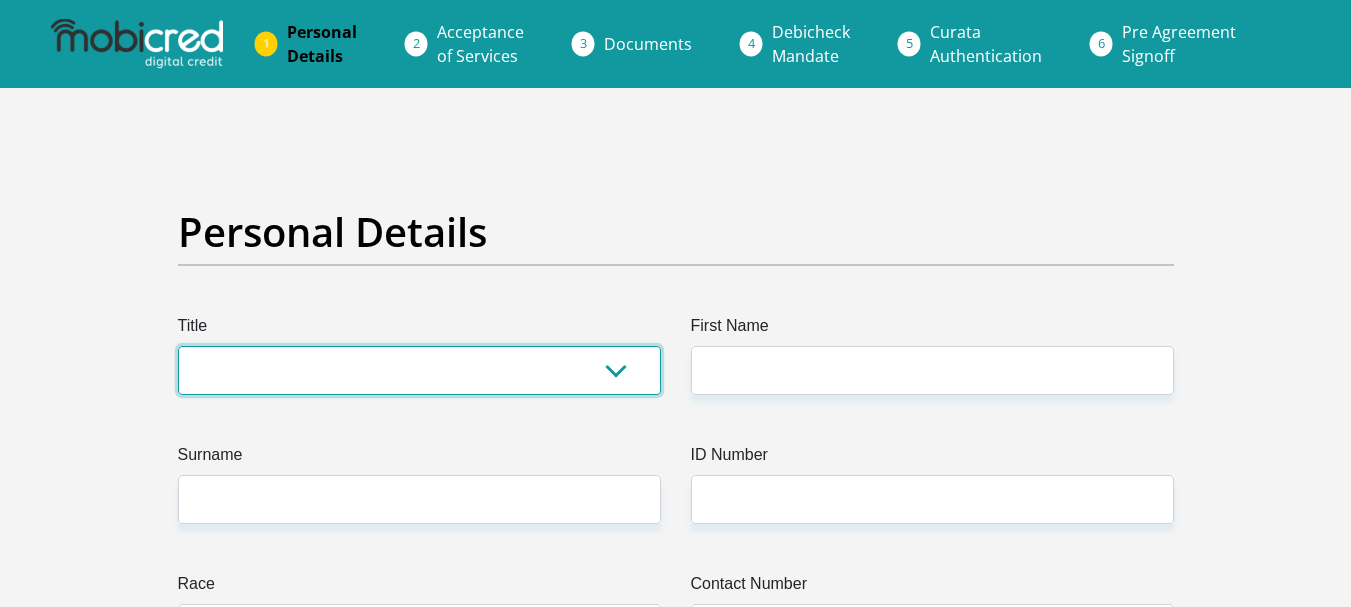 click on "Mr
Ms
Mrs
Dr
Other" at bounding box center (419, 370) 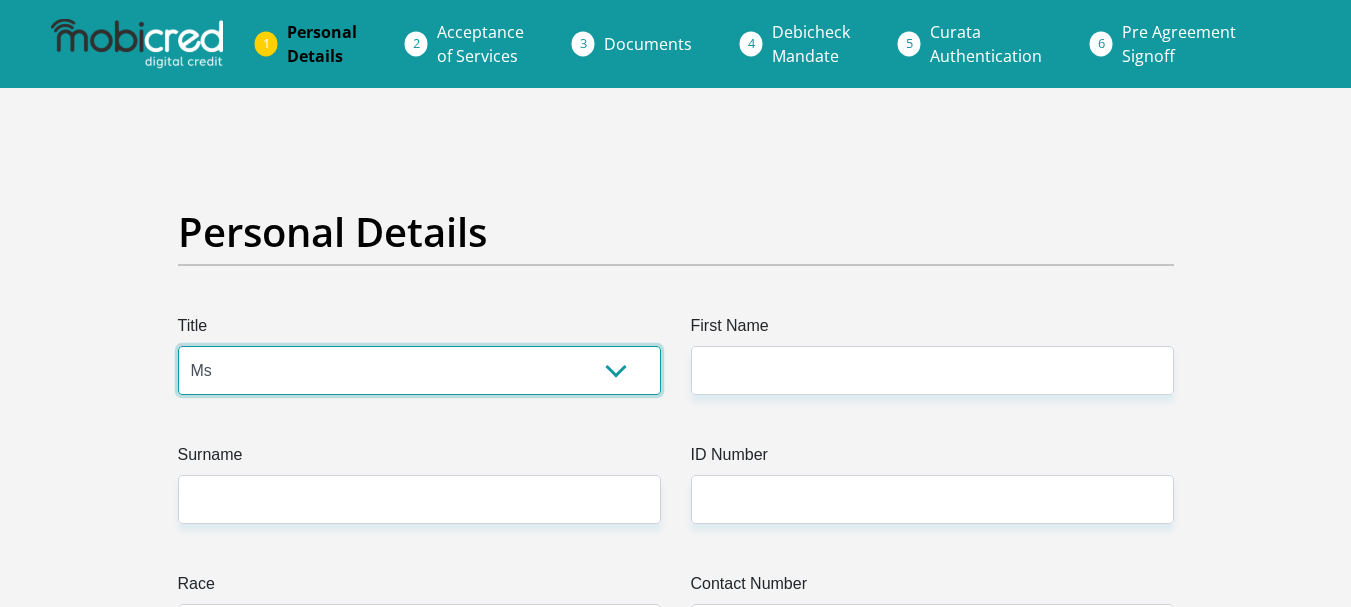 click on "Mr
Ms
Mrs
Dr
Other" at bounding box center [419, 370] 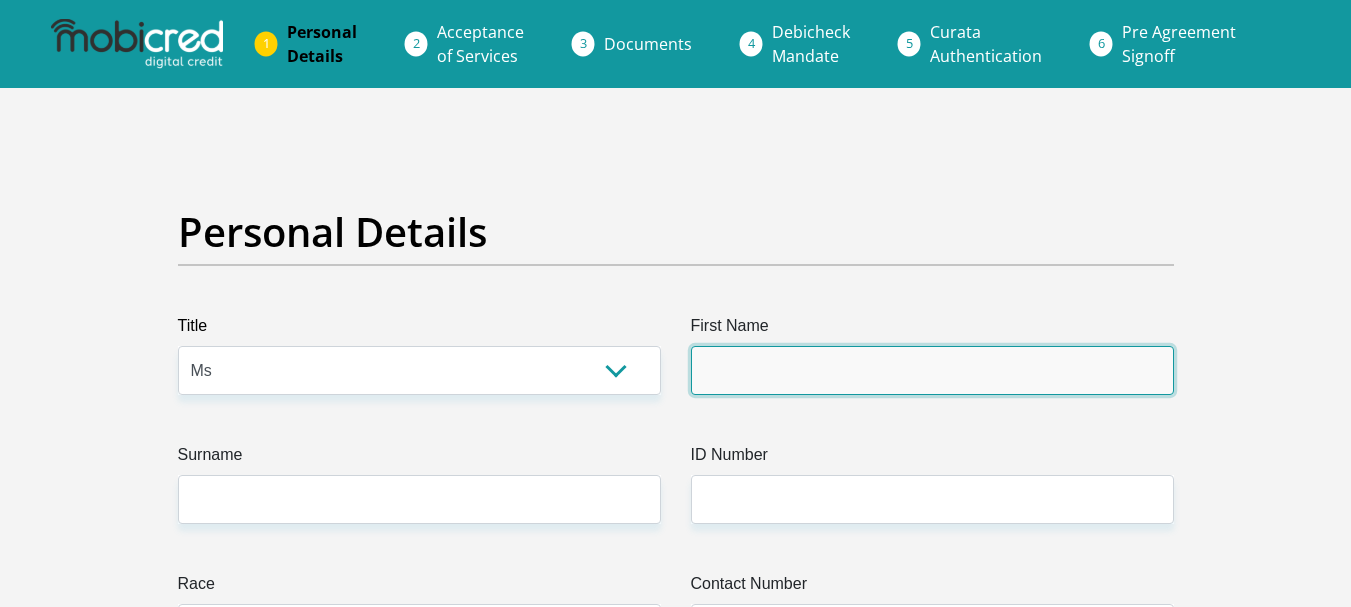 click on "First Name" at bounding box center (932, 370) 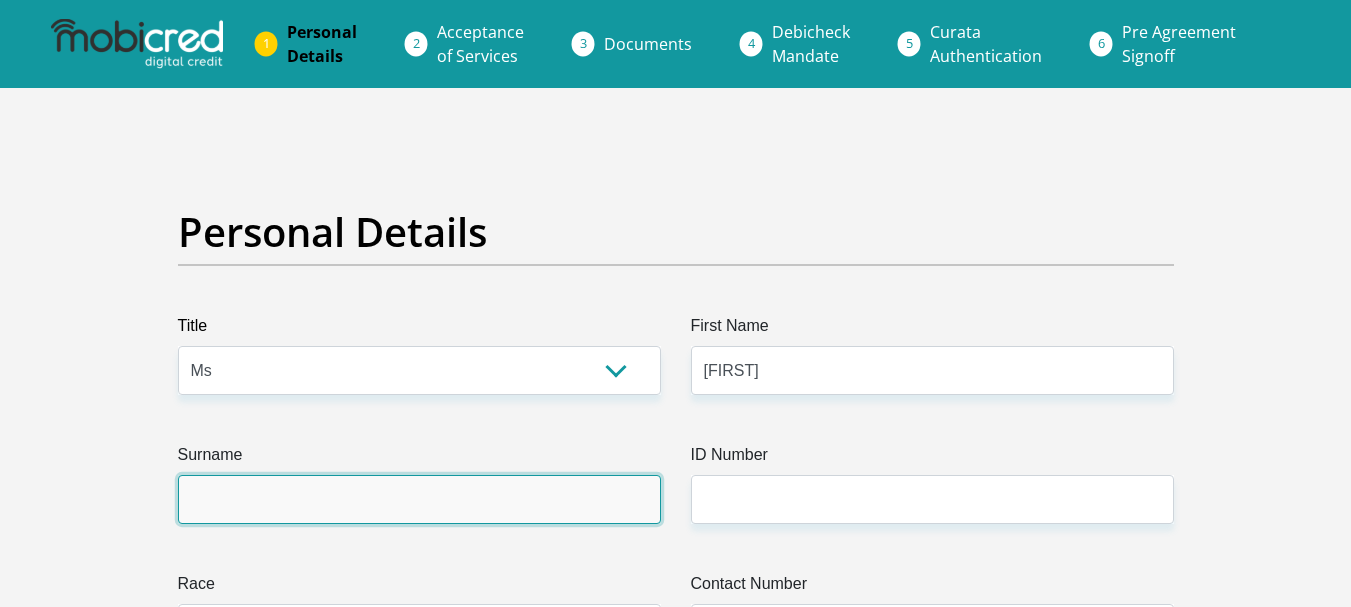 type on "[LAST]" 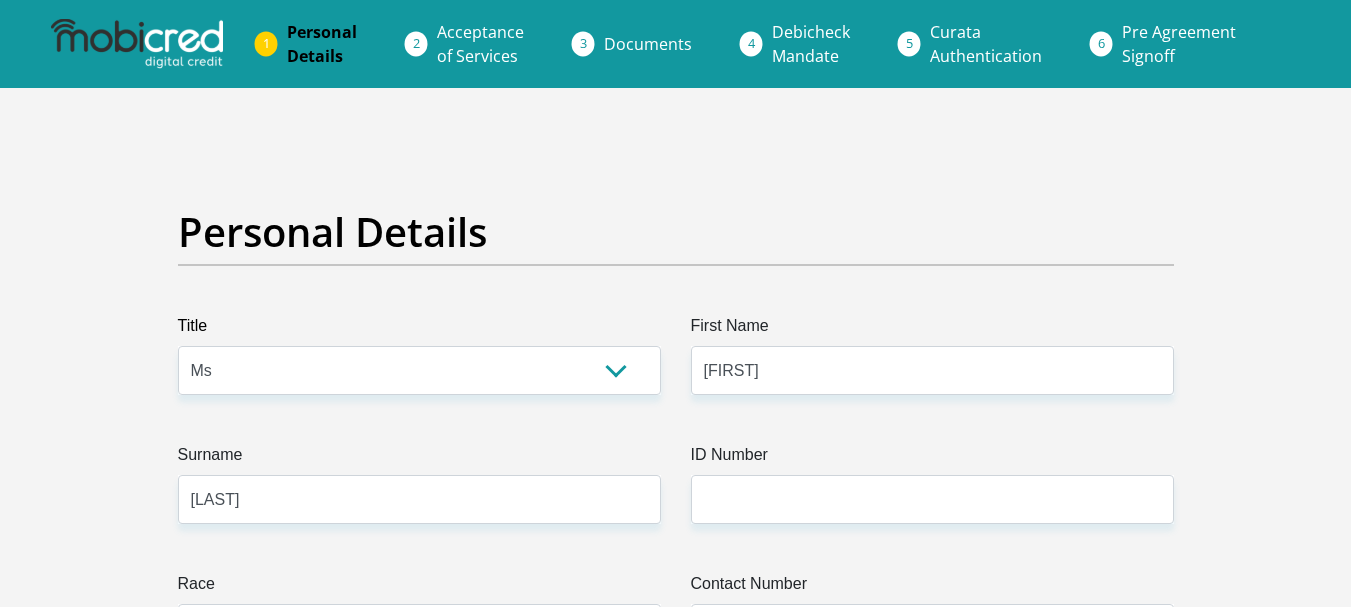 select on "ZAF" 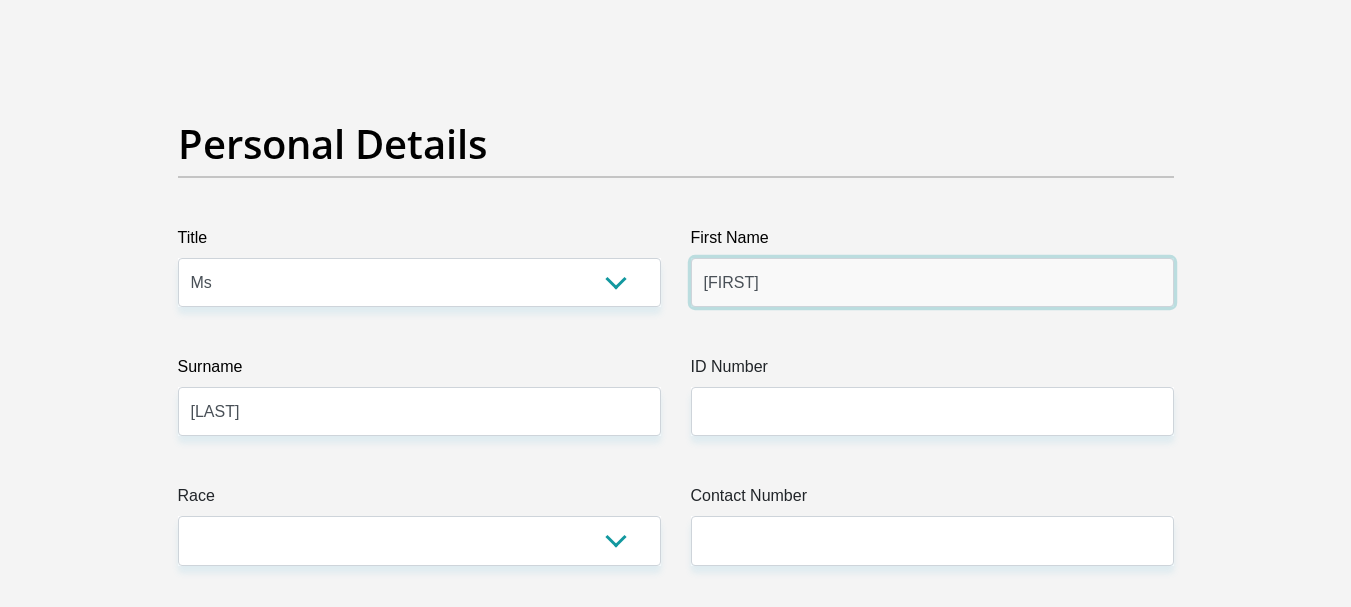 scroll, scrollTop: 200, scrollLeft: 0, axis: vertical 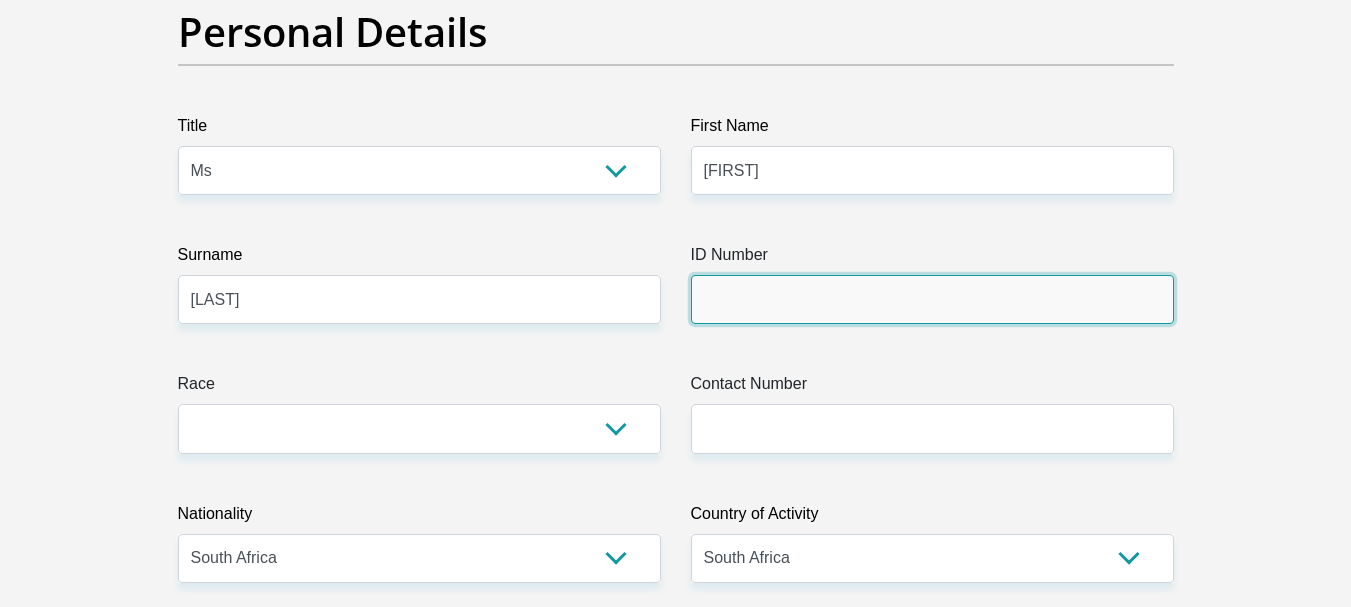 click on "ID Number" at bounding box center [932, 299] 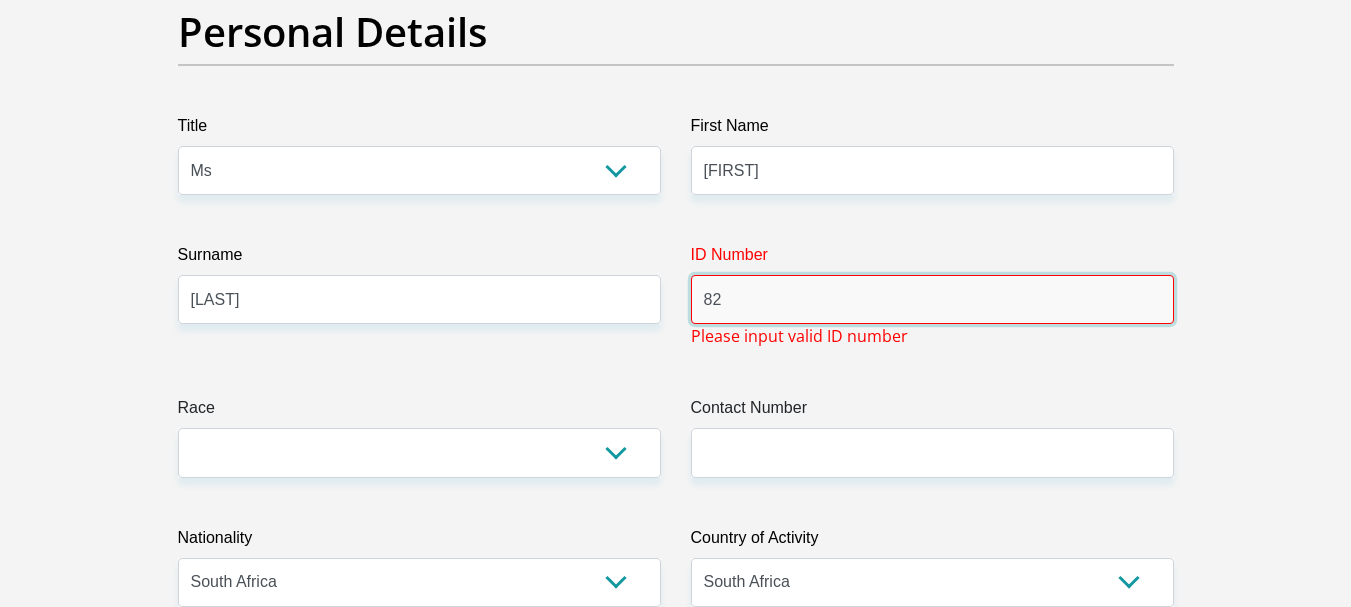 type on "8" 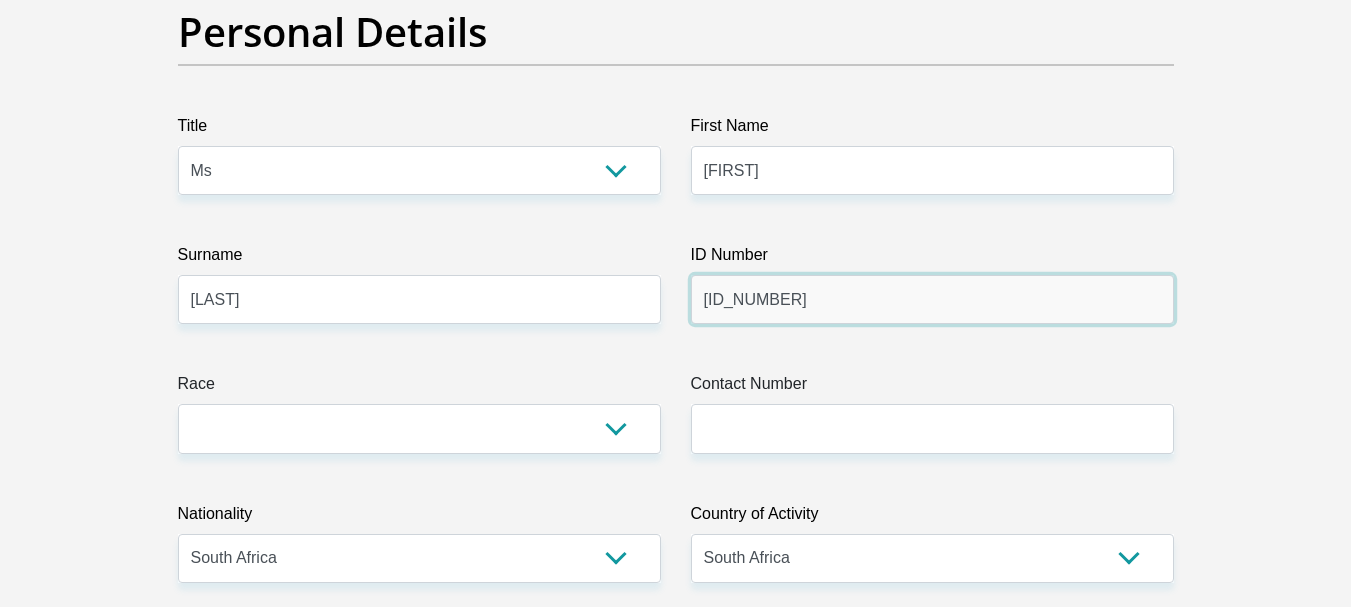 type on "[ID_NUMBER]" 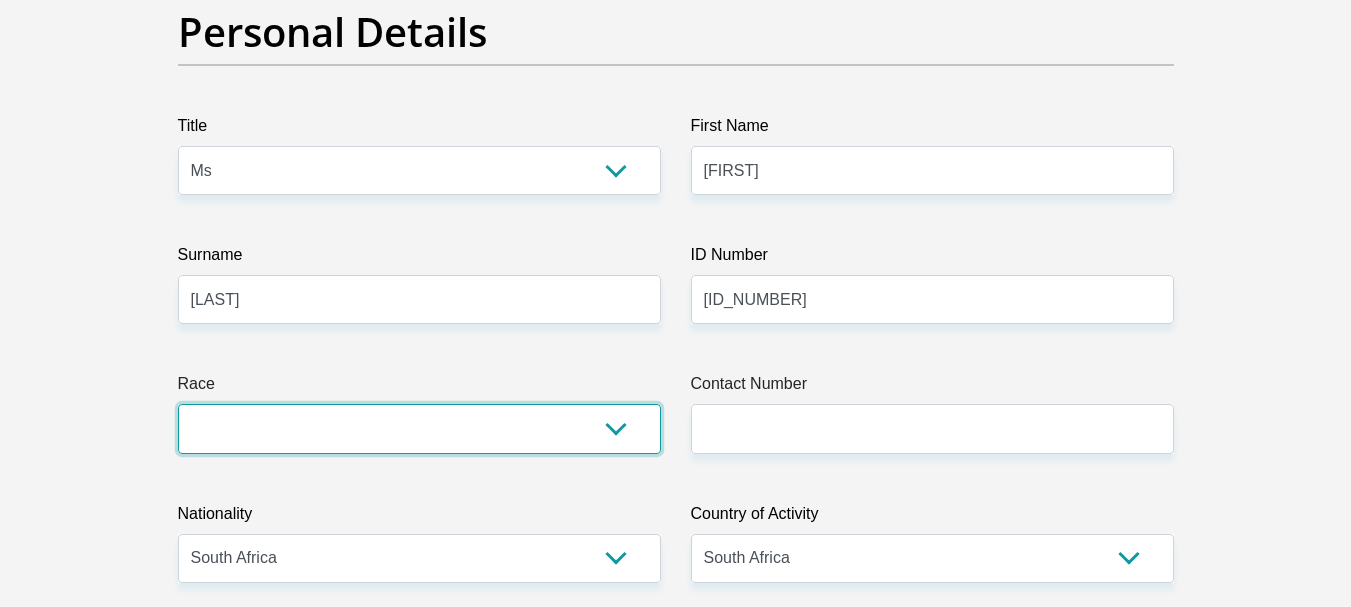 click on "Black
Coloured
Indian
White
Other" at bounding box center (419, 428) 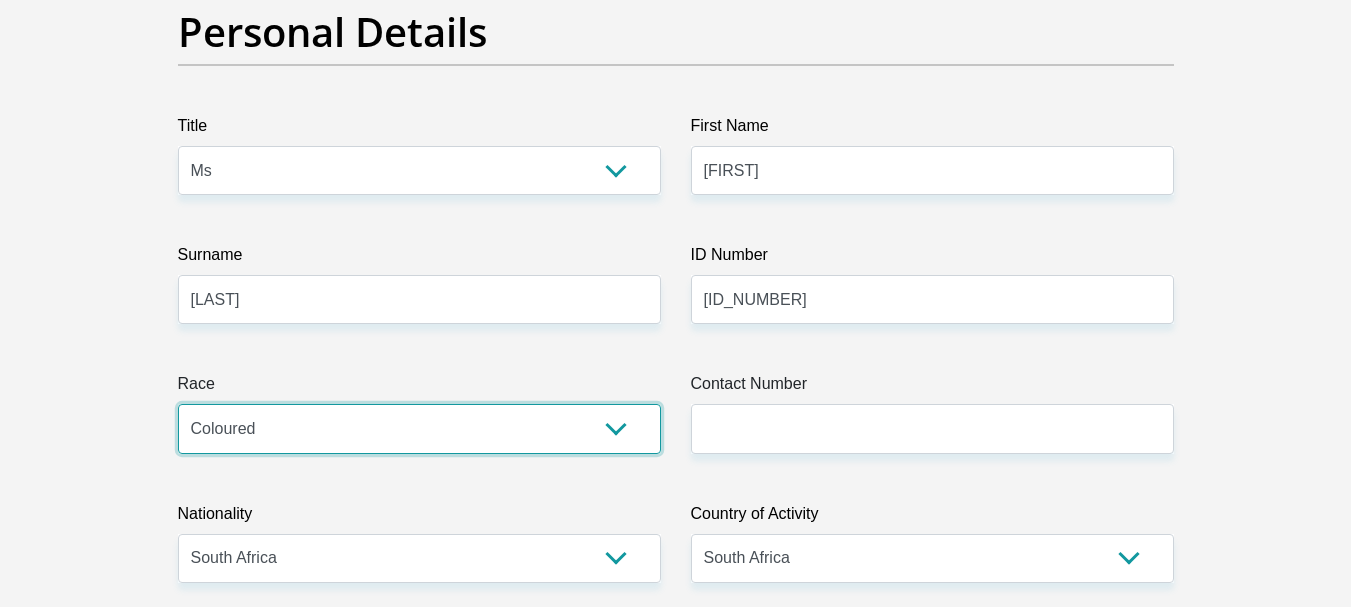 click on "Black
Coloured
Indian
White
Other" at bounding box center (419, 428) 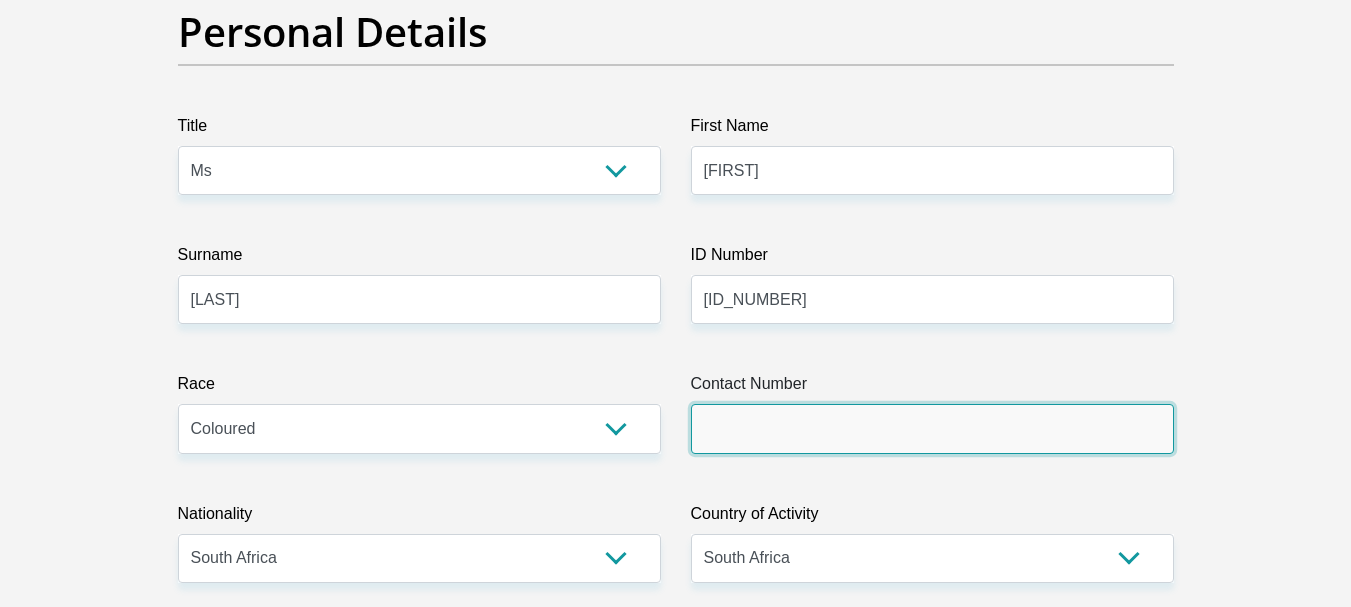 click on "Contact Number" at bounding box center (932, 428) 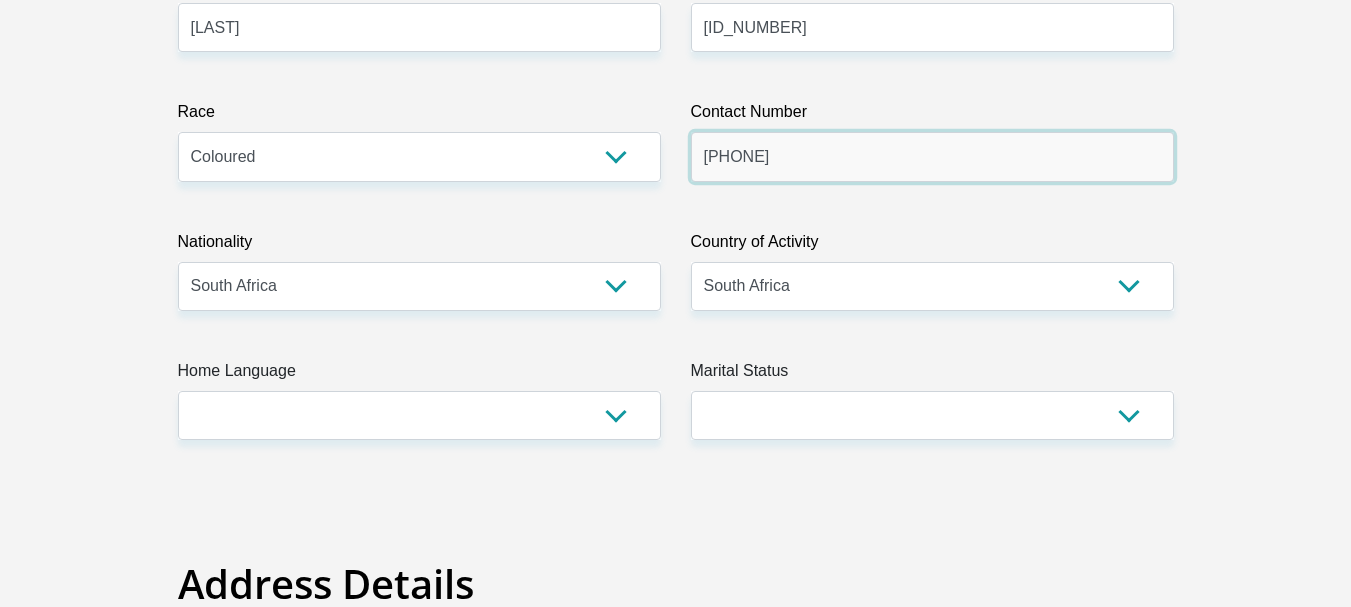 scroll, scrollTop: 500, scrollLeft: 0, axis: vertical 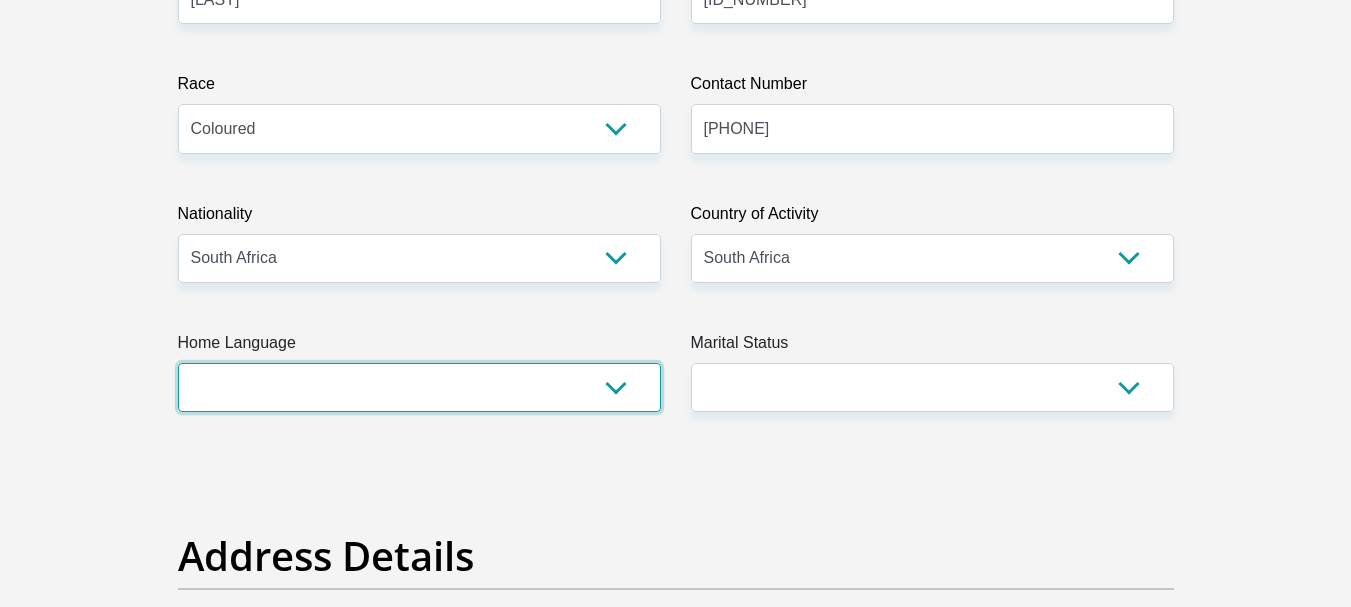 click on "Afrikaans
English
Sepedi
South Ndebele
Southern Sotho
Swati
Tsonga
Tswana
Venda
Xhosa
Zulu
Other" at bounding box center [419, 387] 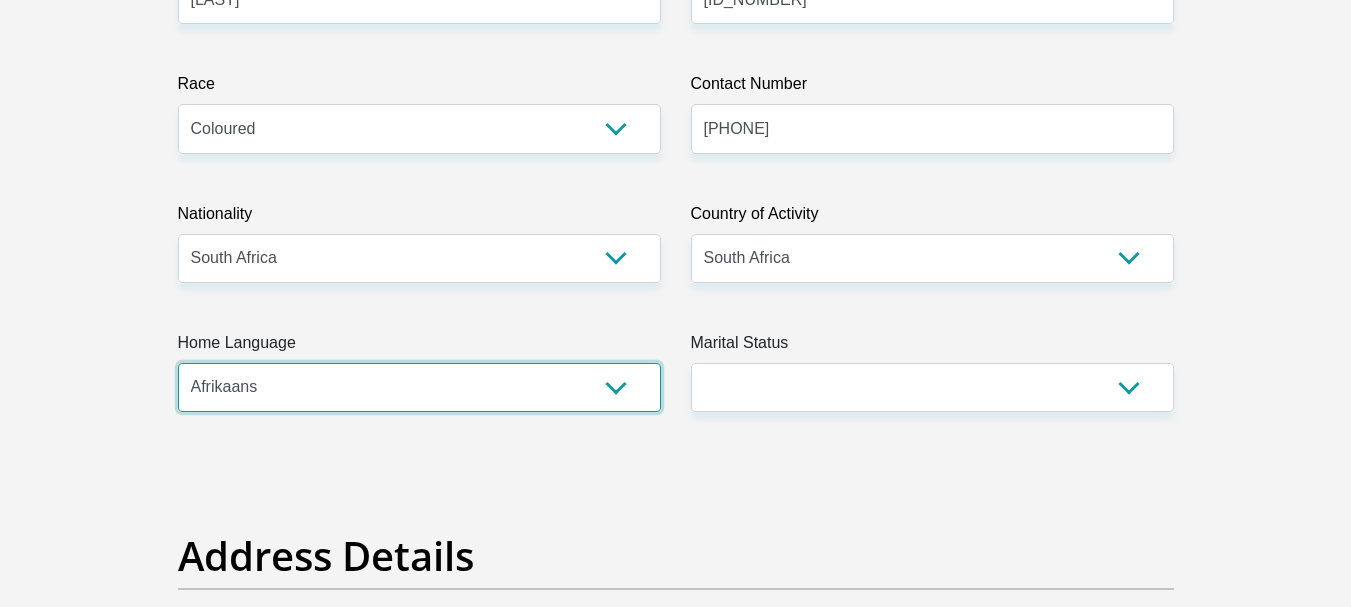 click on "Afrikaans
English
Sepedi
South Ndebele
Southern Sotho
Swati
Tsonga
Tswana
Venda
Xhosa
Zulu
Other" at bounding box center [419, 387] 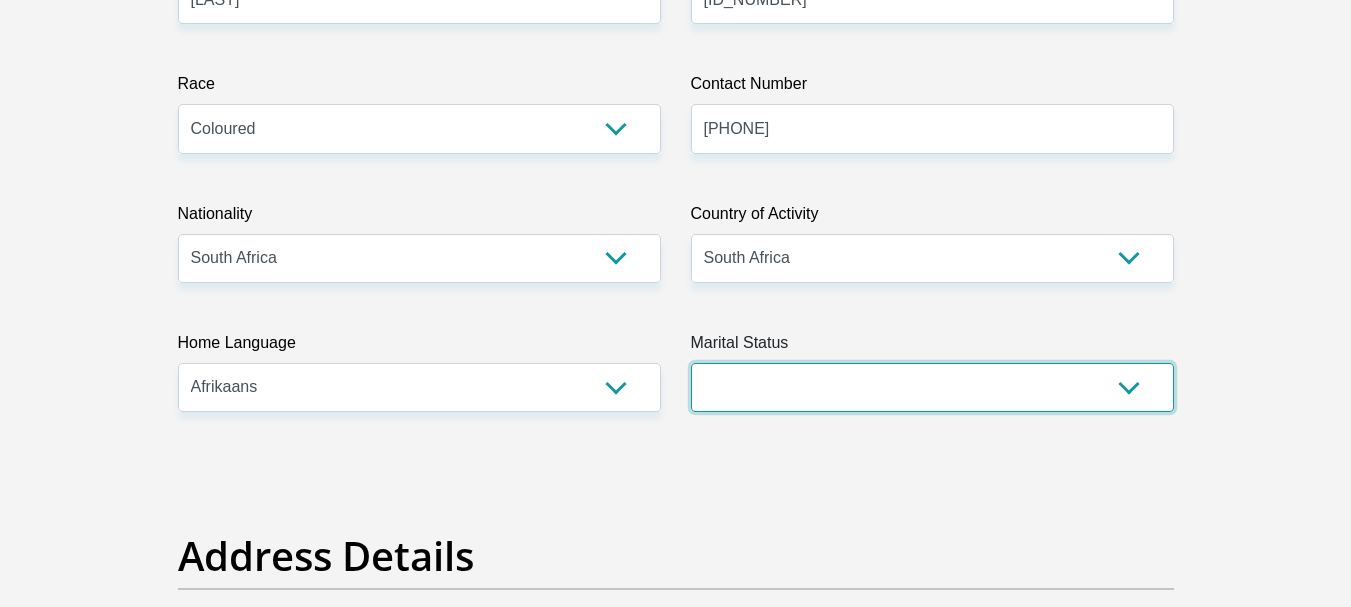 click on "Married ANC
Single
Divorced
Widowed
Married COP or Customary Law" at bounding box center [932, 387] 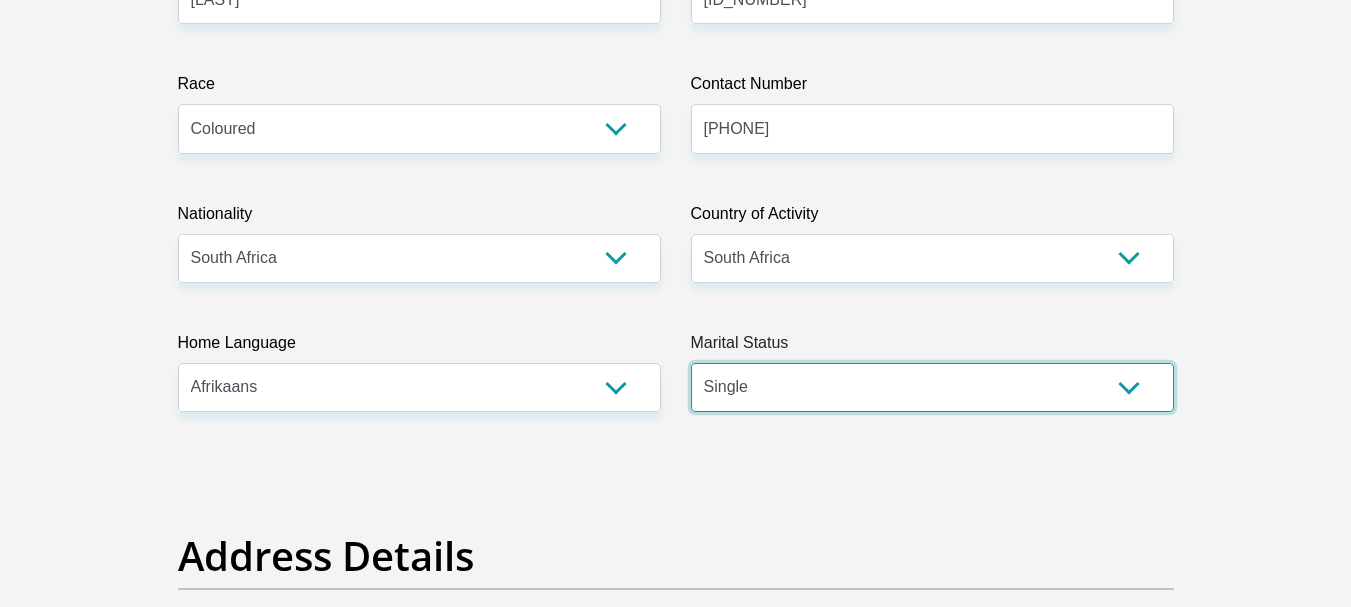 click on "Married ANC
Single
Divorced
Widowed
Married COP or Customary Law" at bounding box center [932, 387] 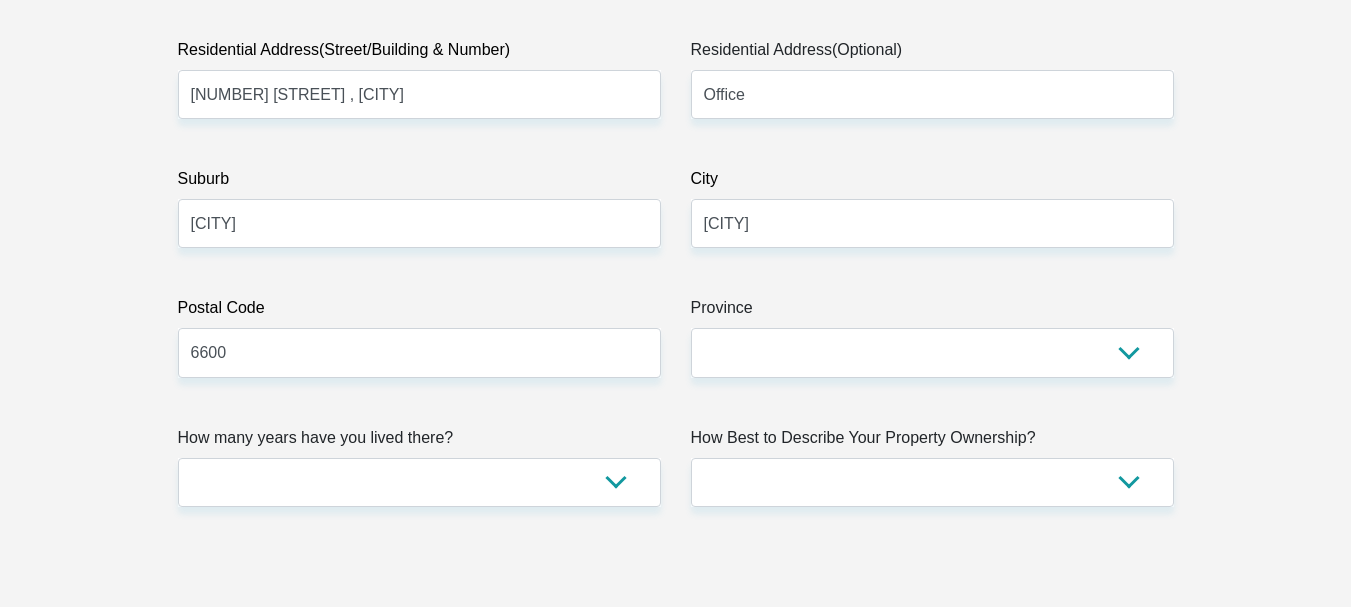 scroll, scrollTop: 1300, scrollLeft: 0, axis: vertical 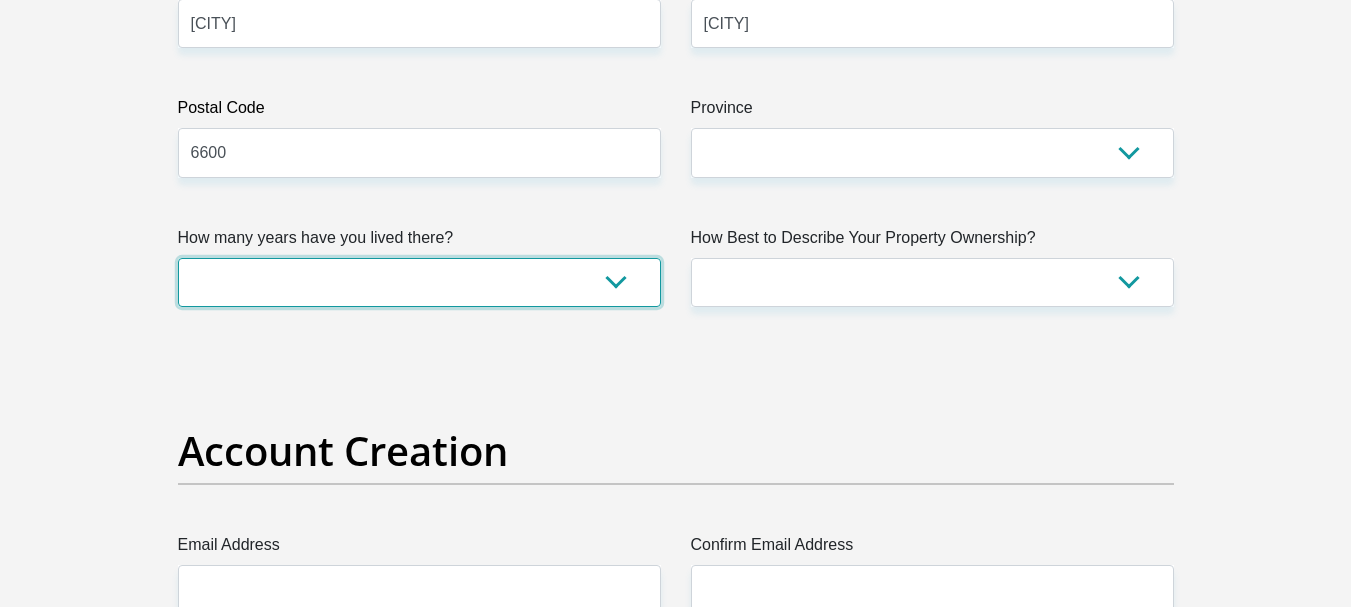 click on "less than 1 year
1-3 years
3-5 years
5+ years" at bounding box center [419, 282] 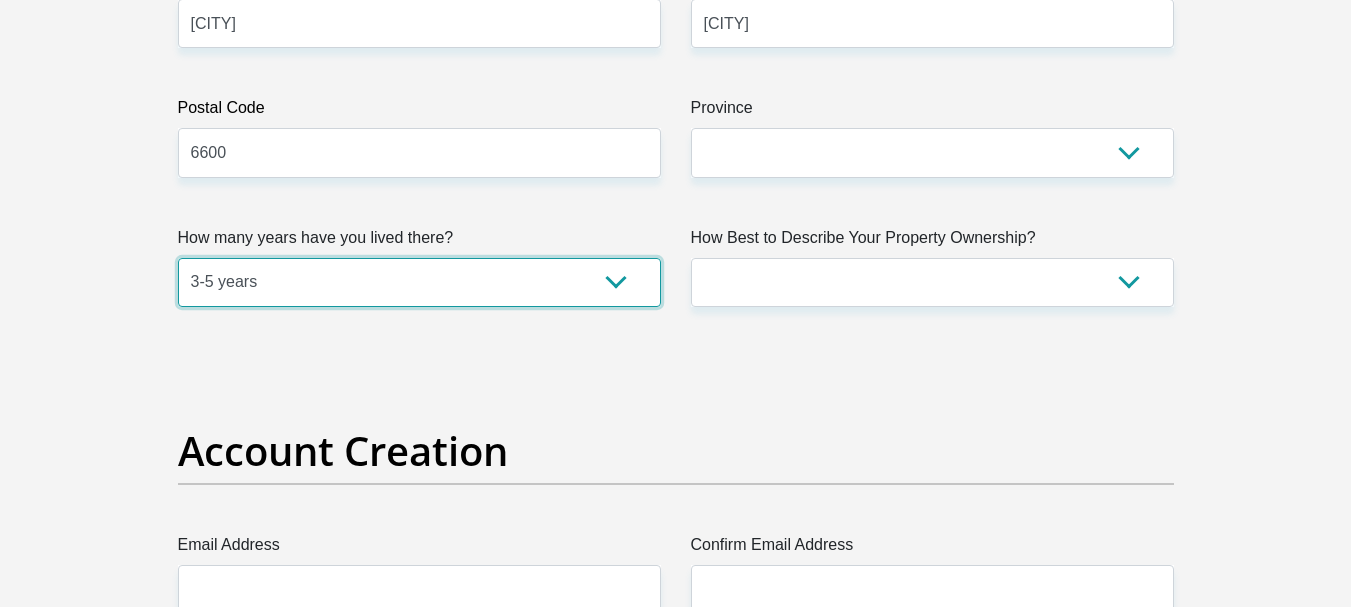 click on "less than 1 year
1-3 years
3-5 years
5+ years" at bounding box center (419, 282) 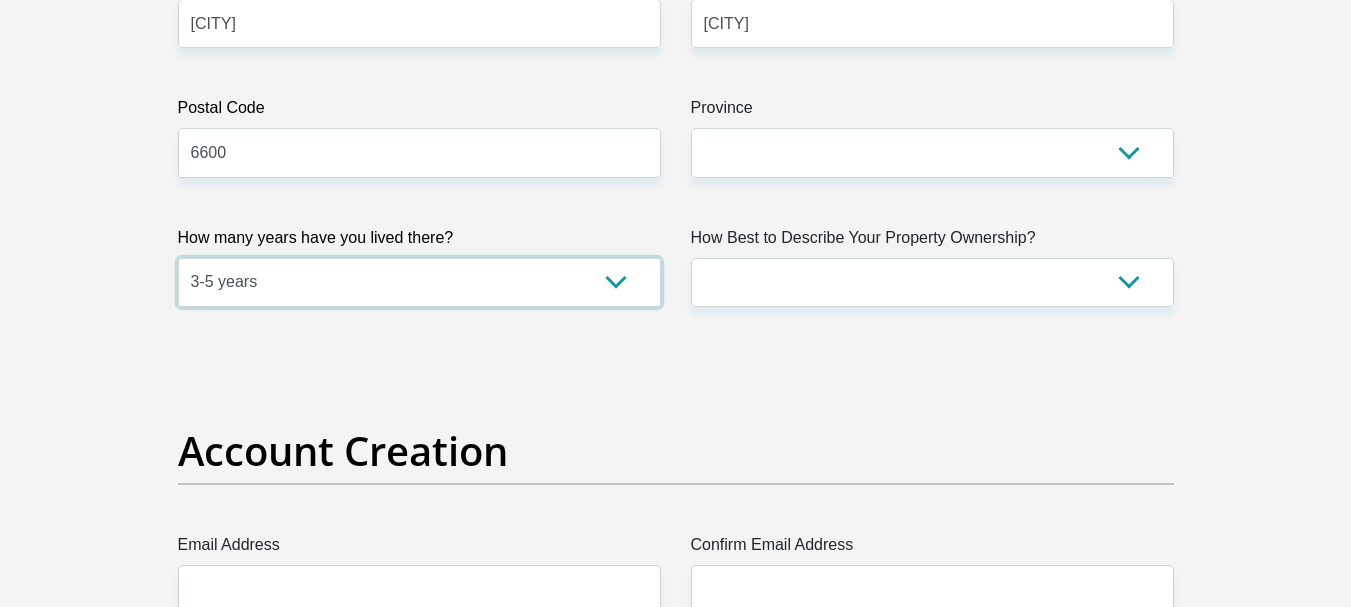 click on "less than 1 year
1-3 years
3-5 years
5+ years" at bounding box center (419, 282) 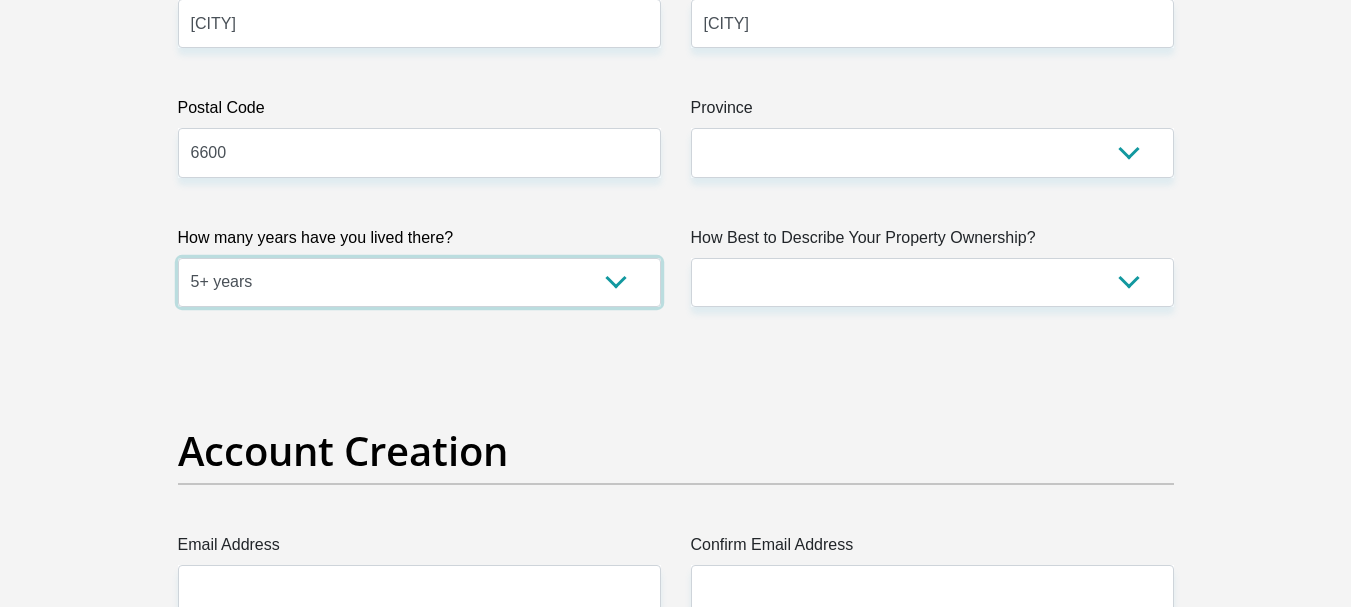 click on "less than 1 year
1-3 years
3-5 years
5+ years" at bounding box center (419, 282) 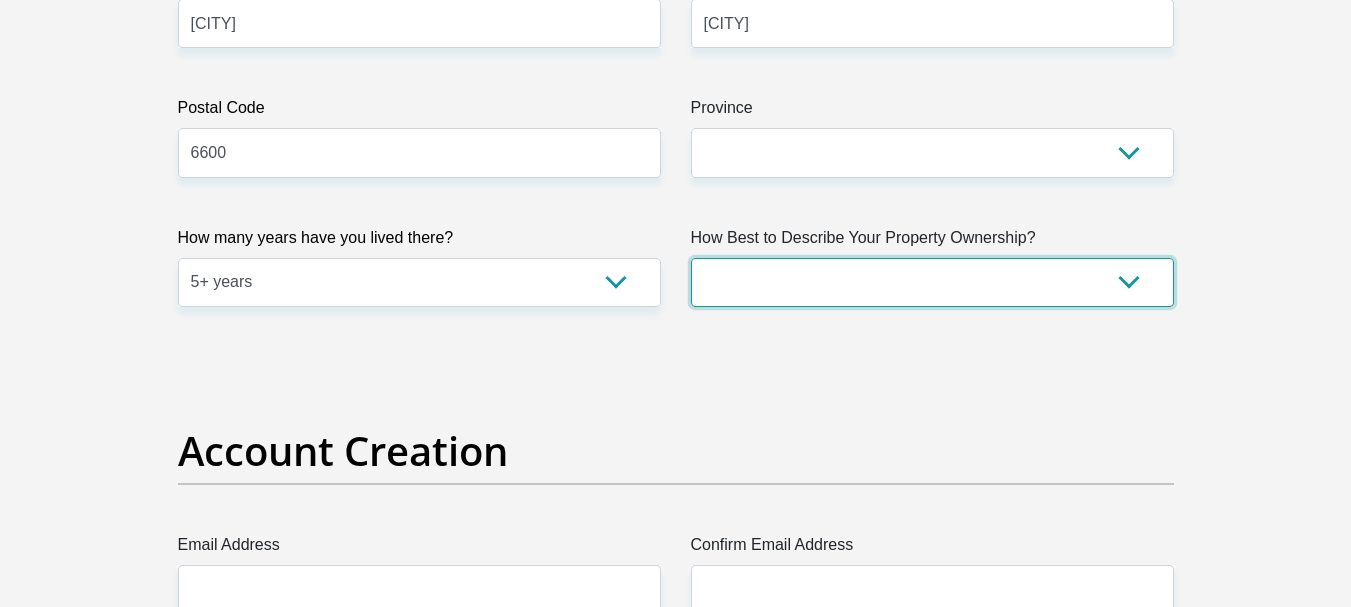 click on "Owned
Rented
Family Owned
Company Dwelling" at bounding box center (932, 282) 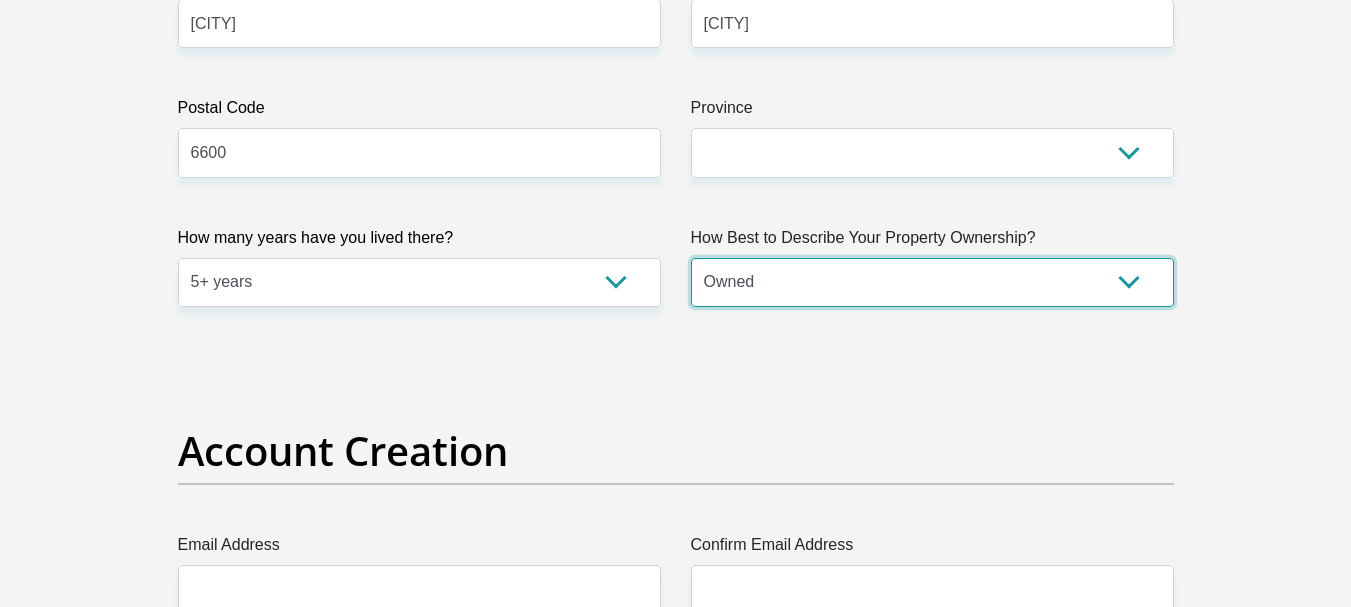 click on "Owned
Rented
Family Owned
Company Dwelling" at bounding box center [932, 282] 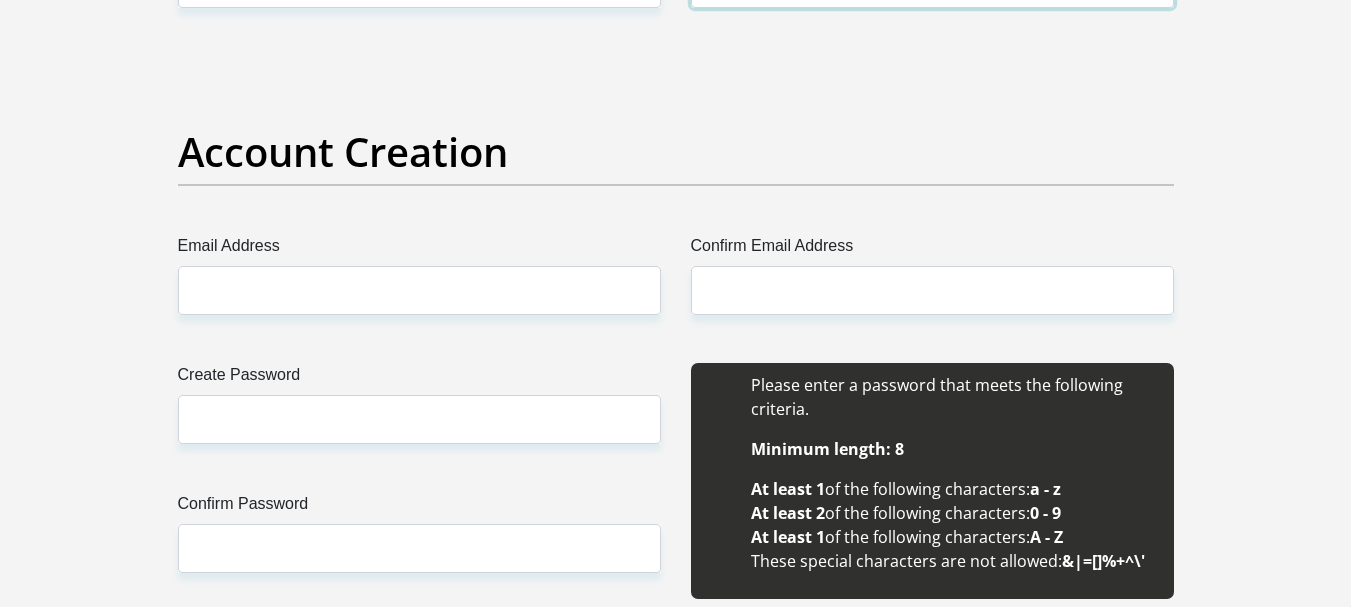 scroll, scrollTop: 1600, scrollLeft: 0, axis: vertical 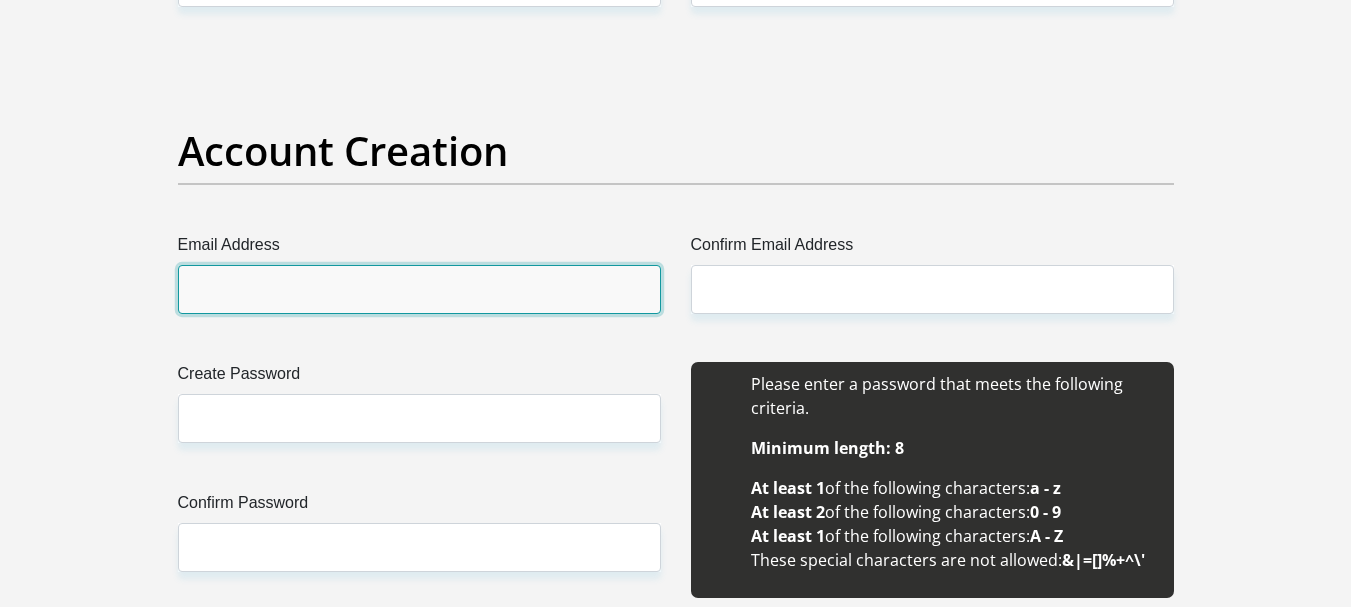 click on "Email Address" at bounding box center [419, 289] 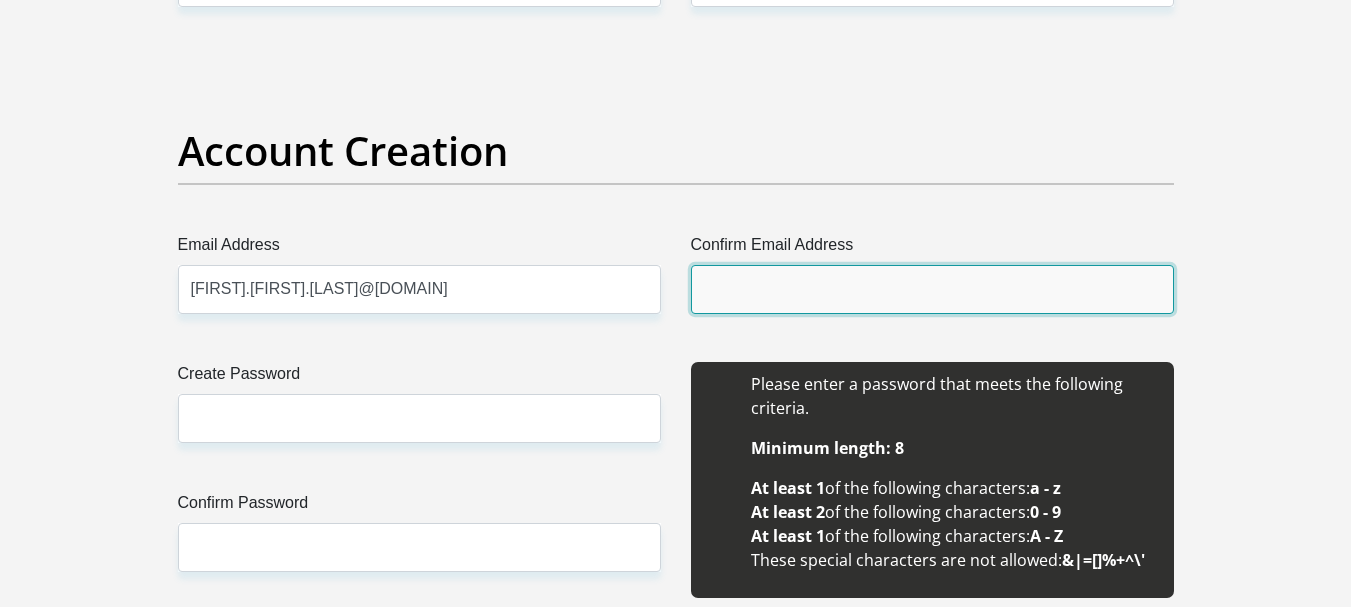 type on "[FIRST].[FIRST].[LAST]@[DOMAIN]" 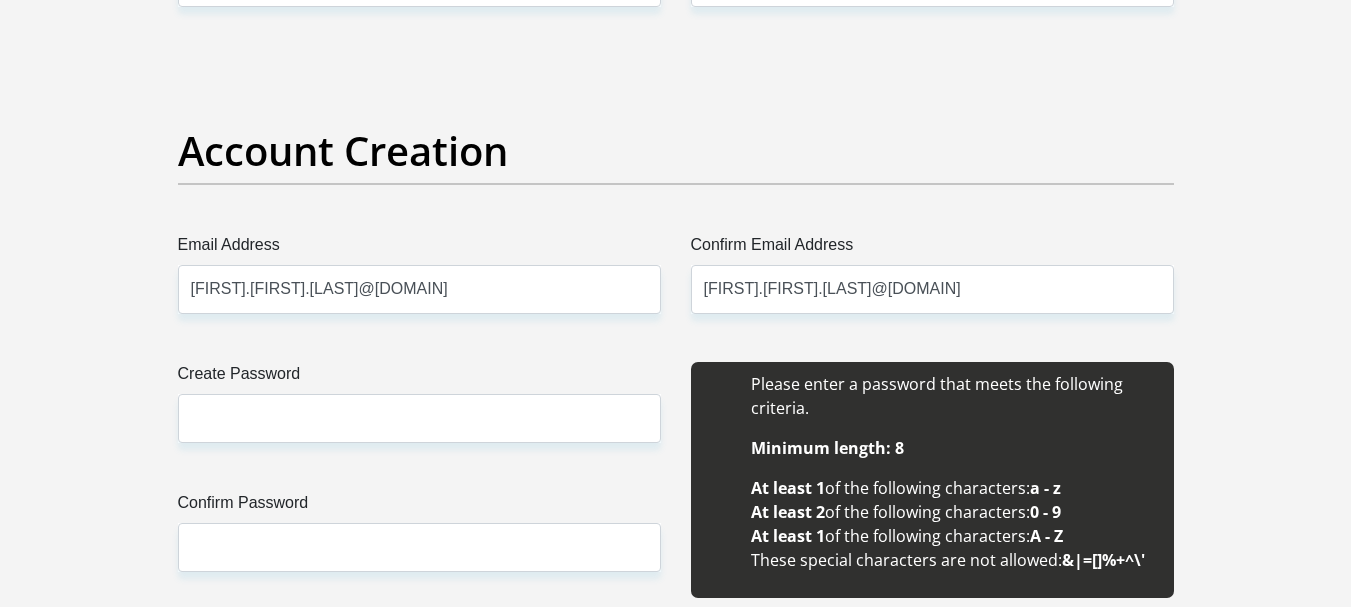 type 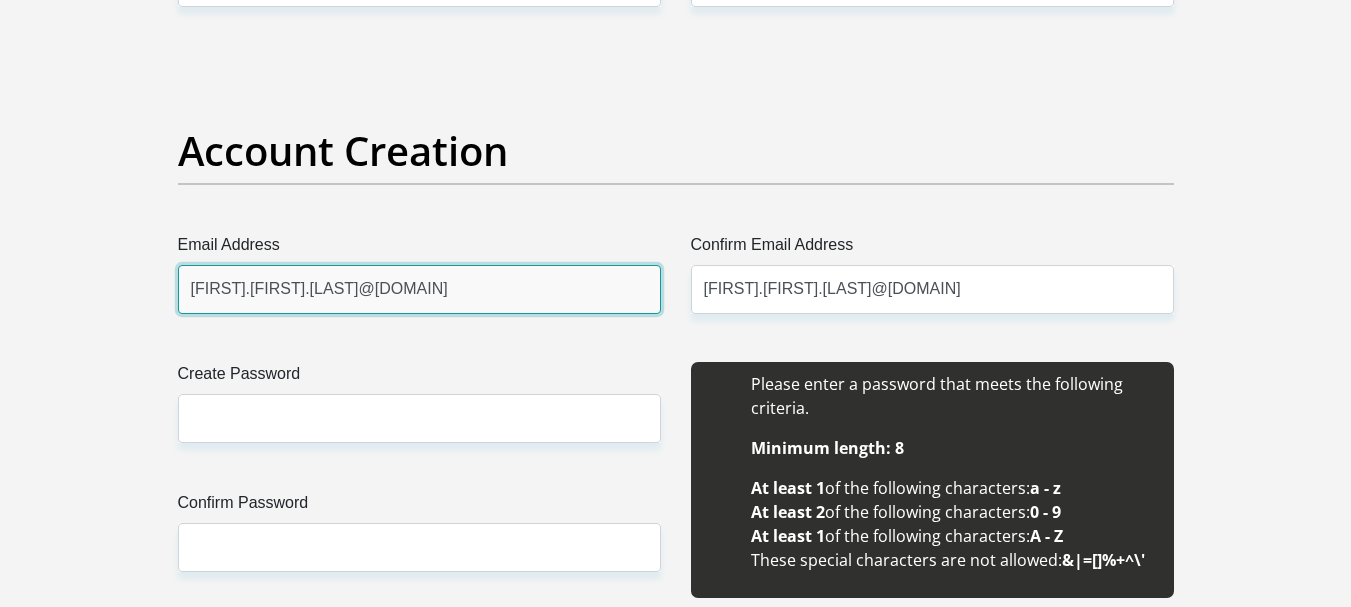 type 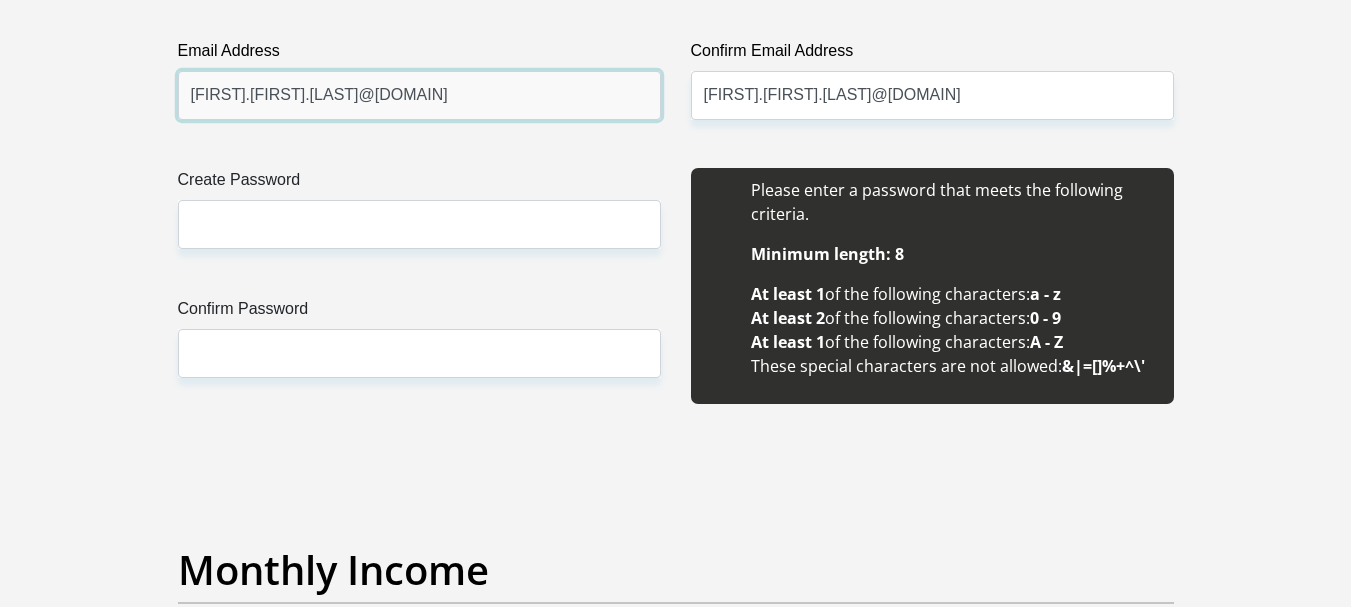 scroll, scrollTop: 1800, scrollLeft: 0, axis: vertical 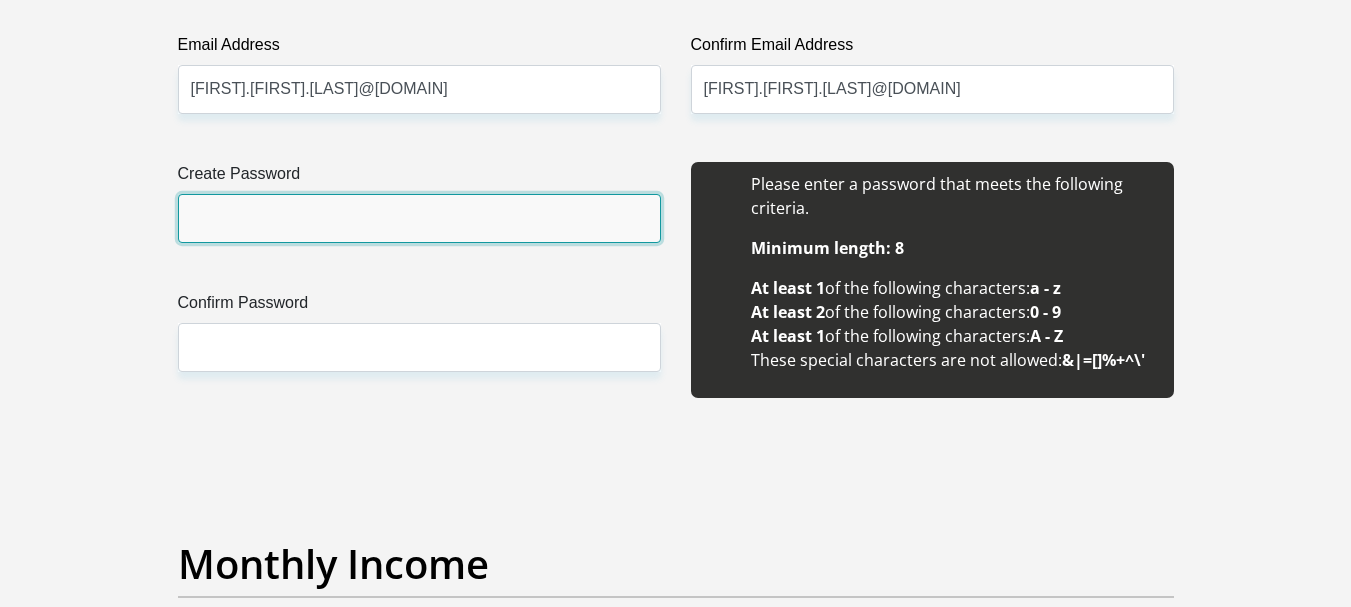 click on "Create Password" at bounding box center (419, 218) 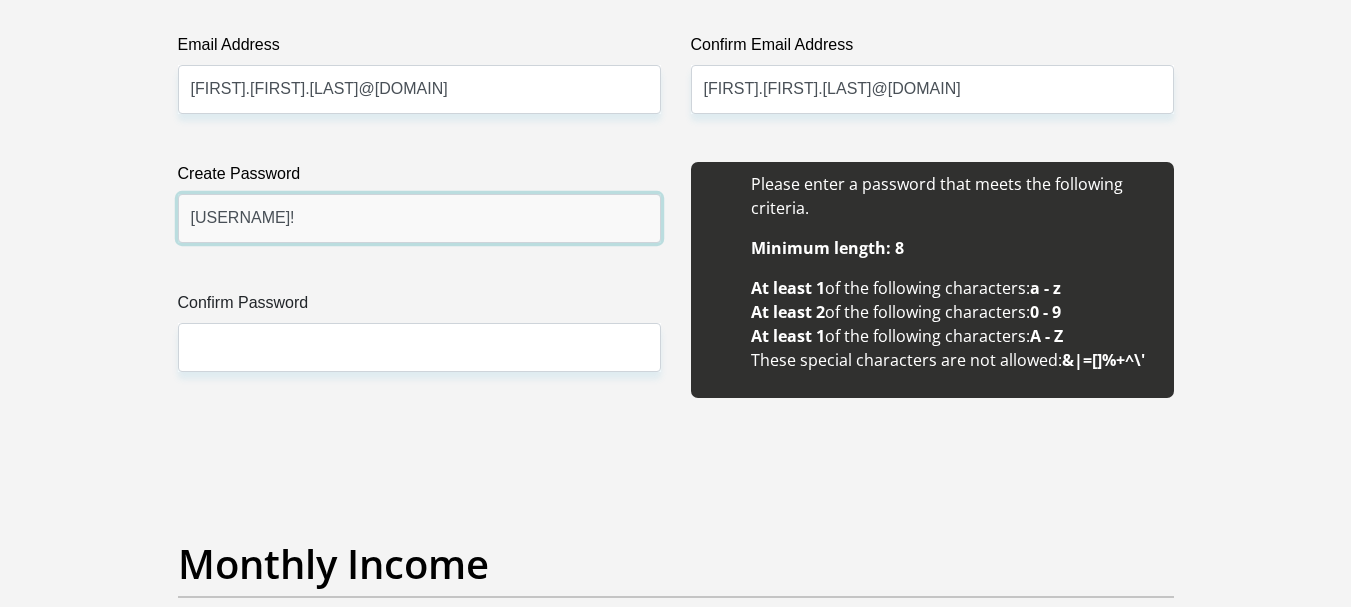 type on "[USERNAME]!" 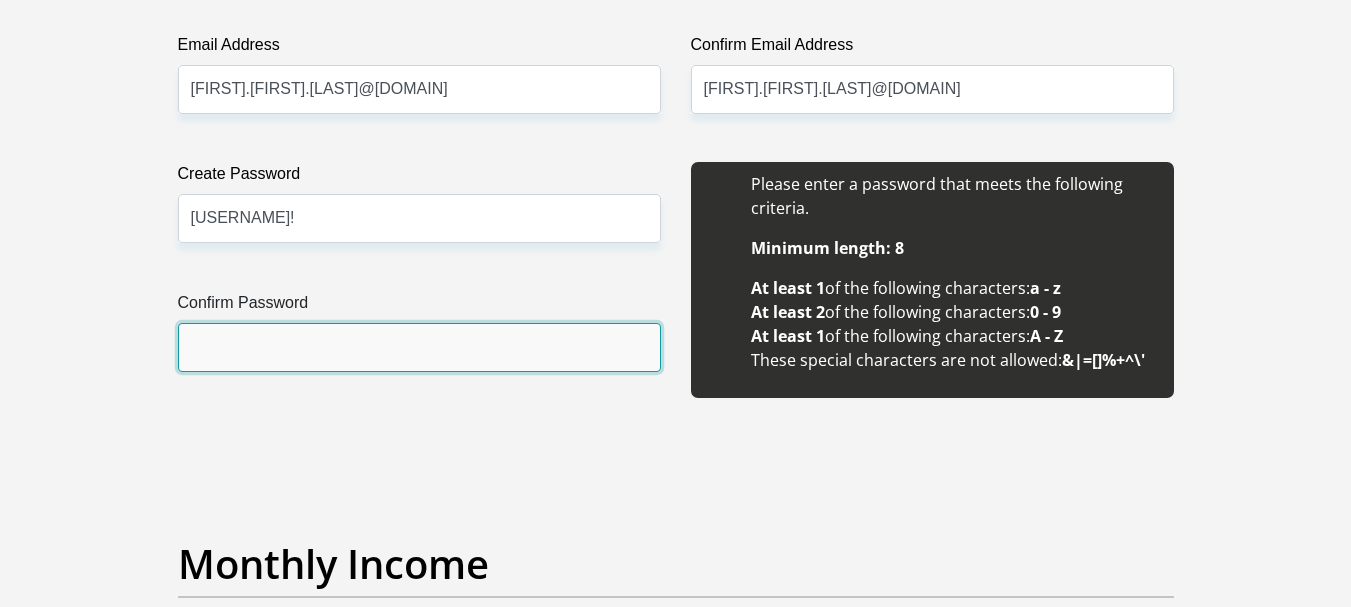 click on "Confirm Password" at bounding box center (419, 347) 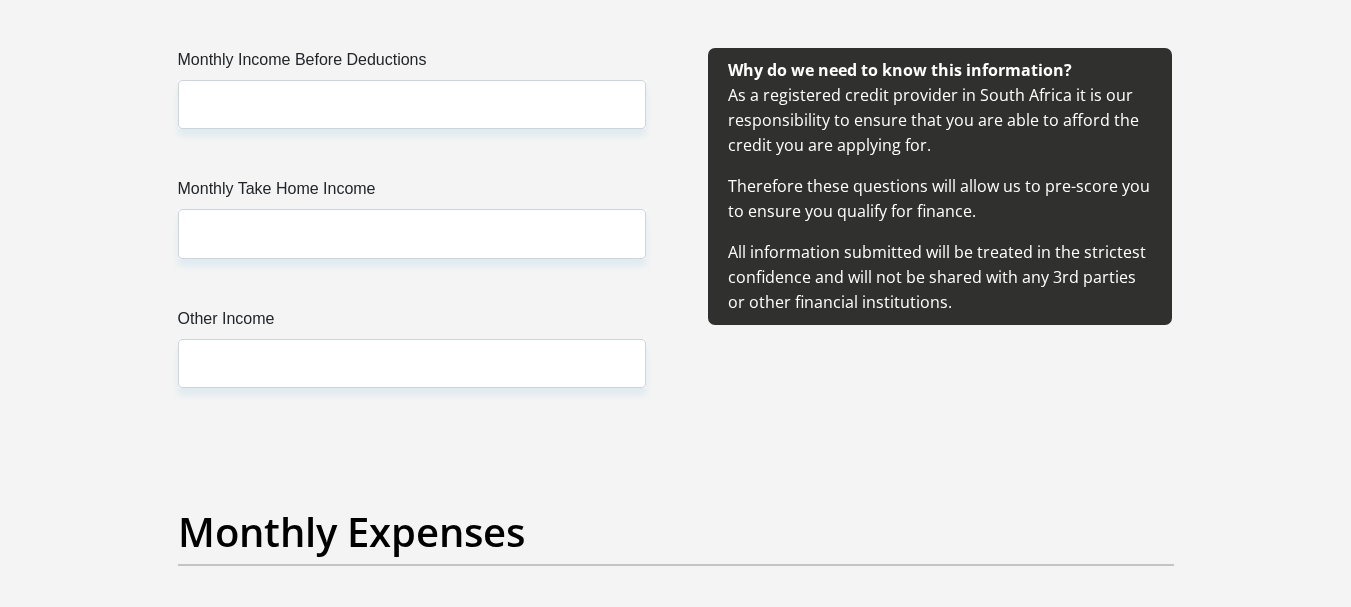 scroll, scrollTop: 2400, scrollLeft: 0, axis: vertical 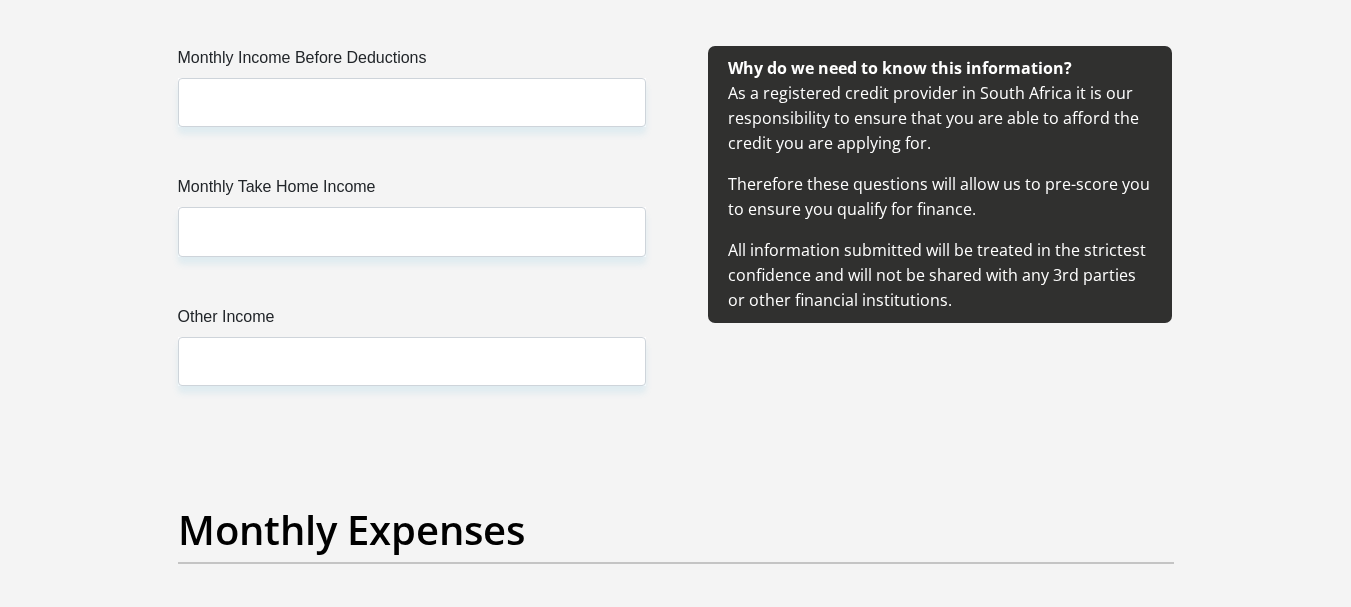 type on "[USERNAME]!" 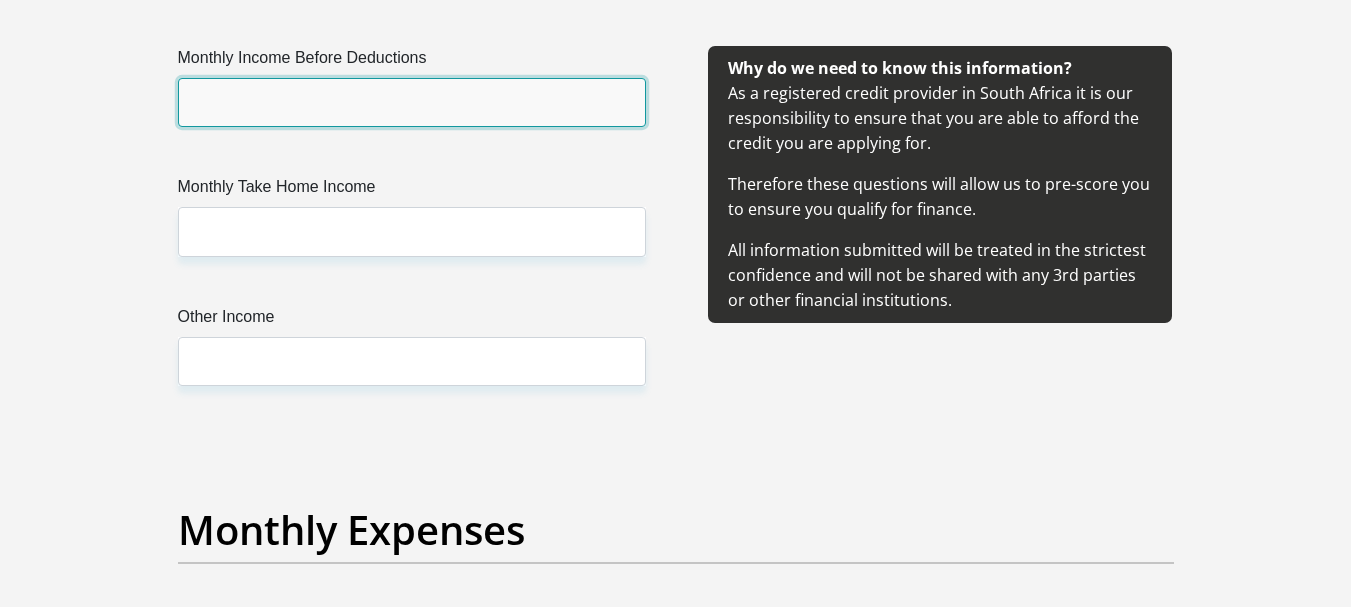 click on "Monthly Income Before Deductions" at bounding box center [412, 102] 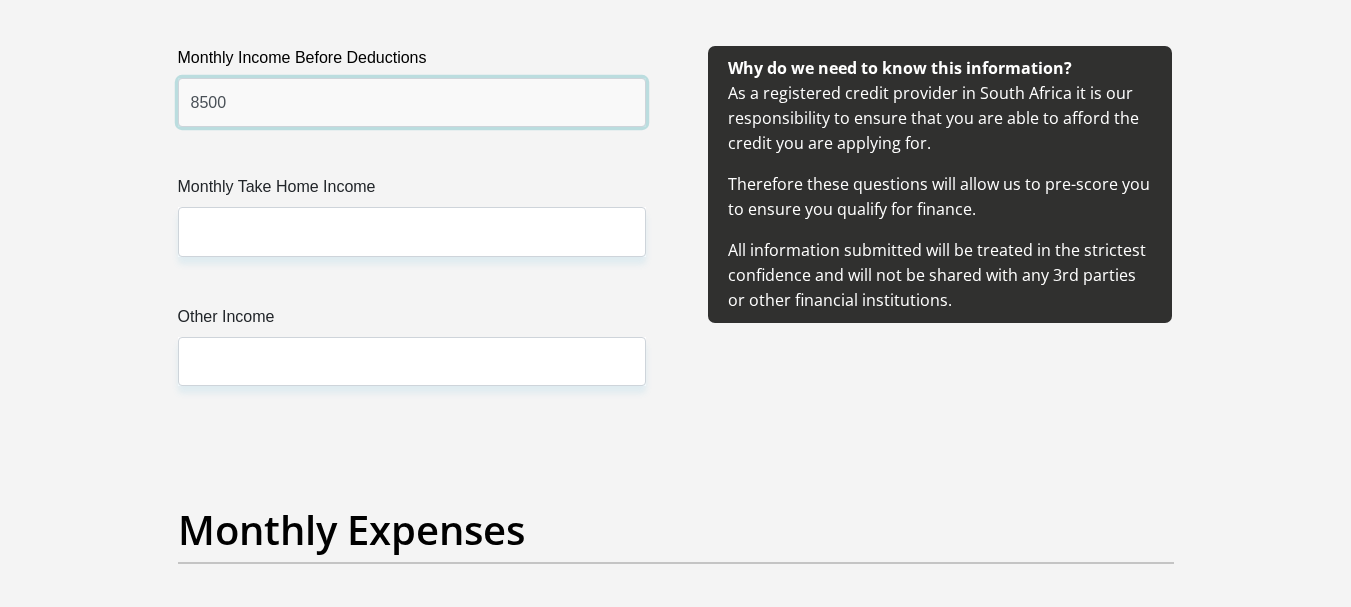 type on "8500" 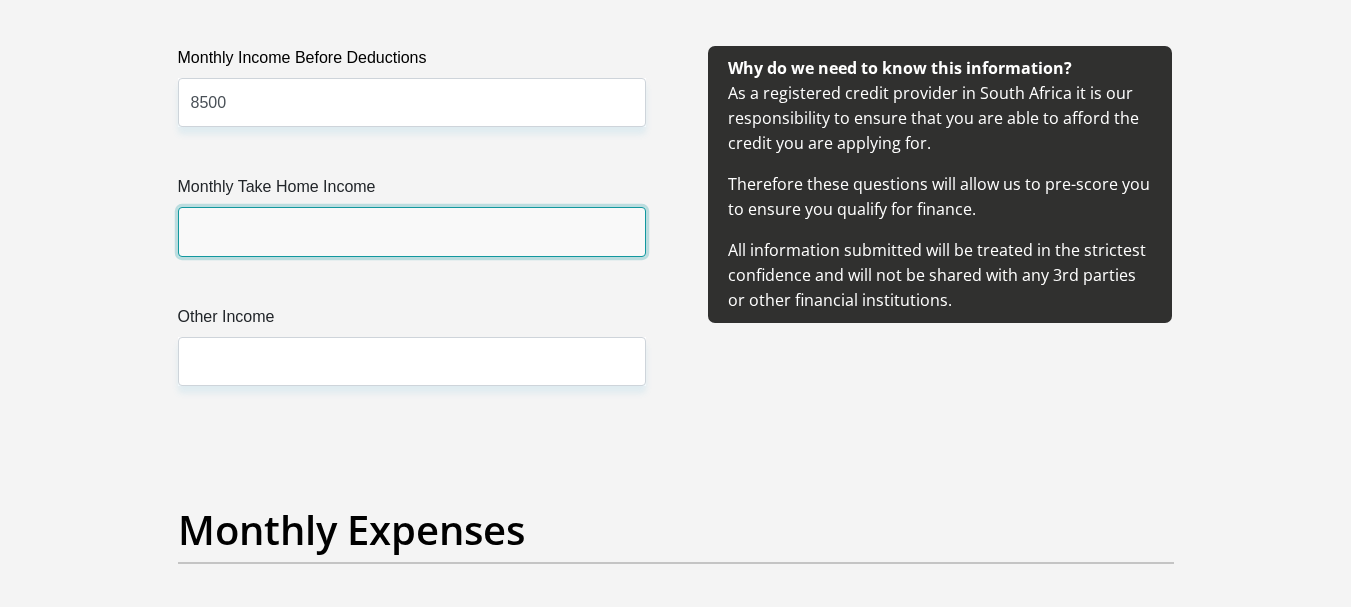 click on "Monthly Take Home Income" at bounding box center [412, 231] 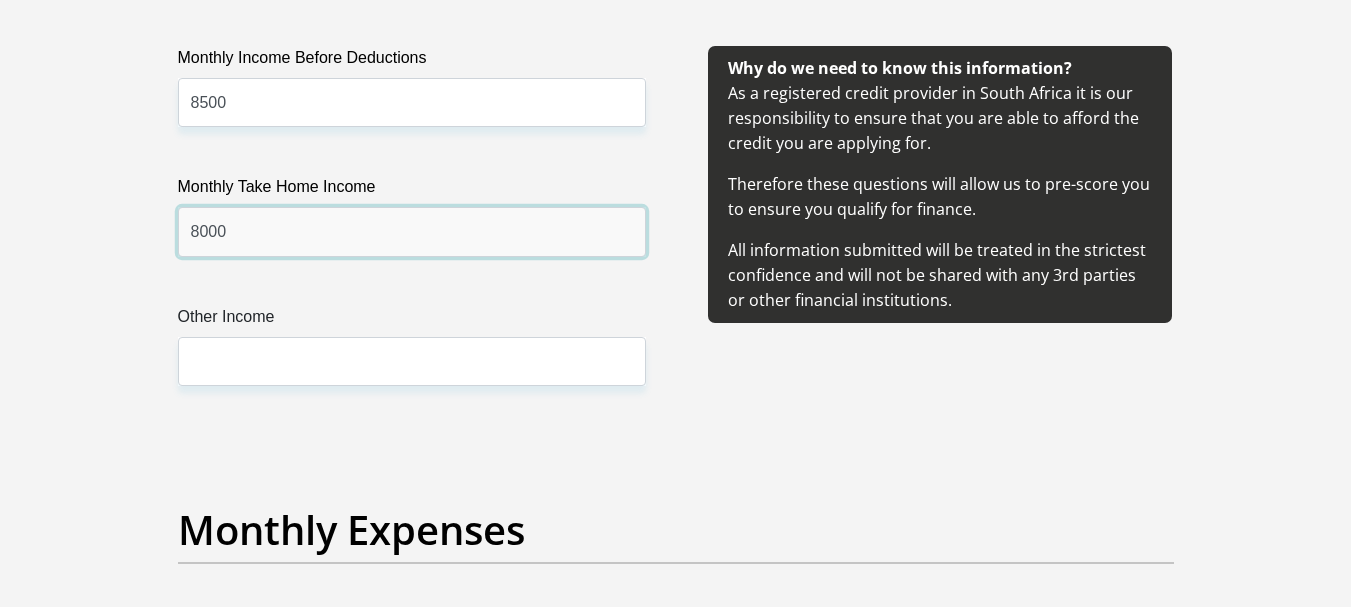type on "8000" 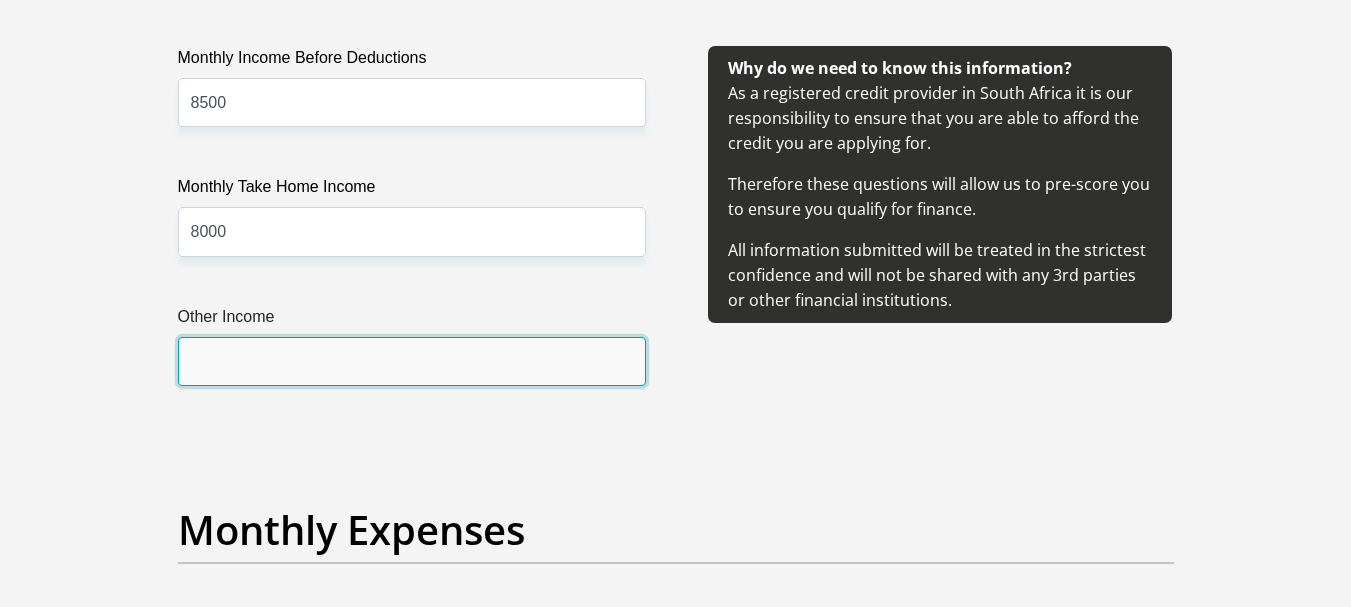 click on "Other Income" at bounding box center [412, 361] 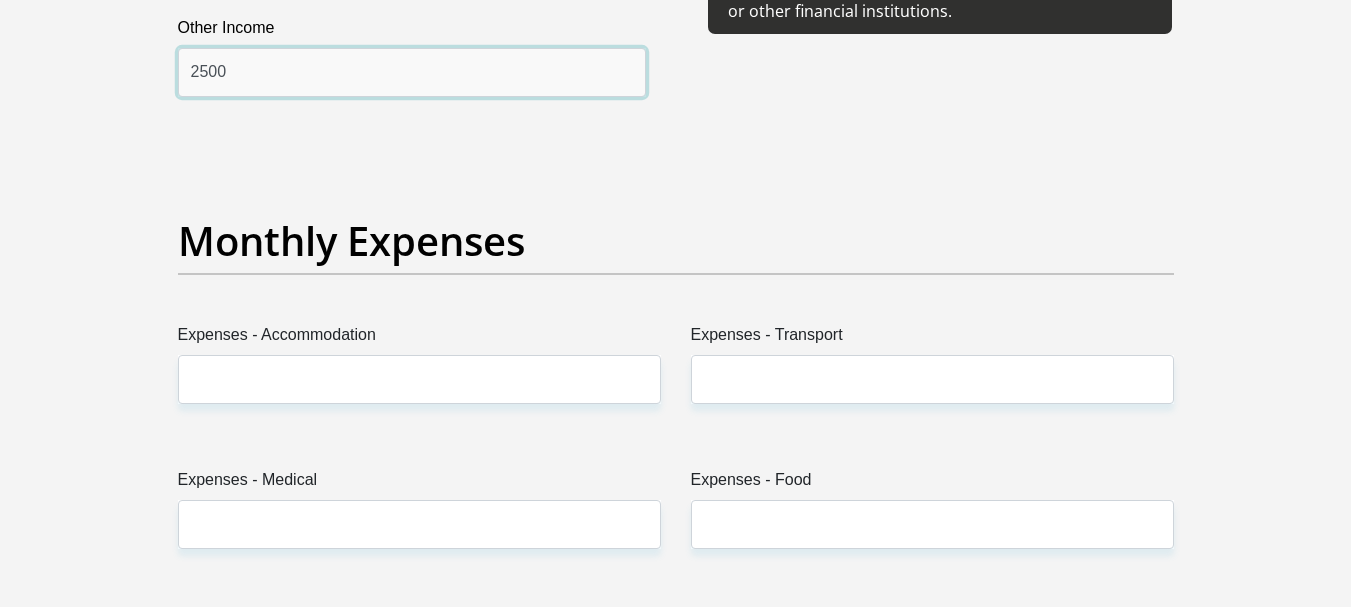 scroll, scrollTop: 2700, scrollLeft: 0, axis: vertical 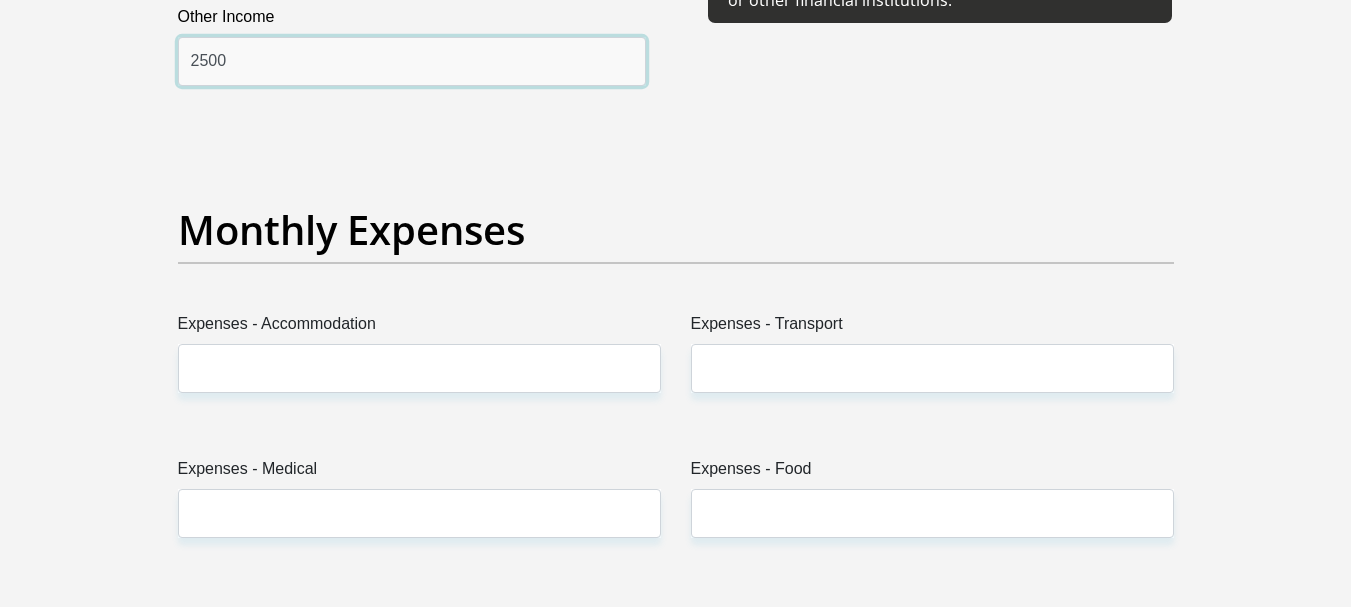 type on "2500" 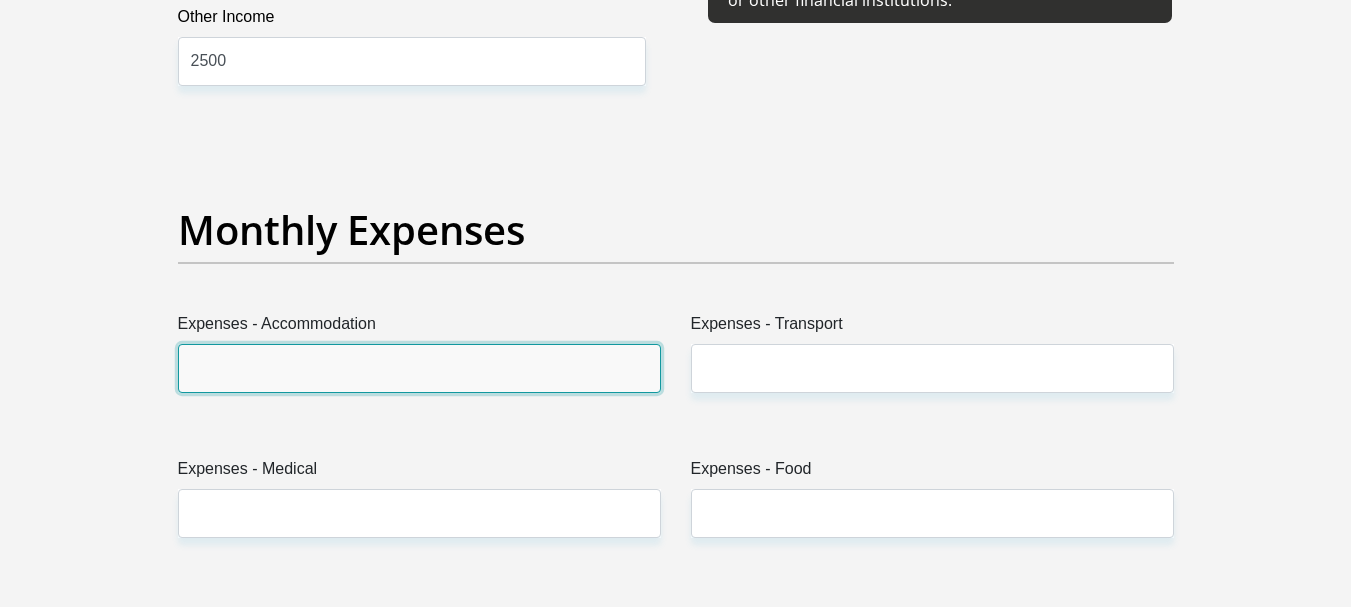 click on "Expenses - Accommodation" at bounding box center (419, 368) 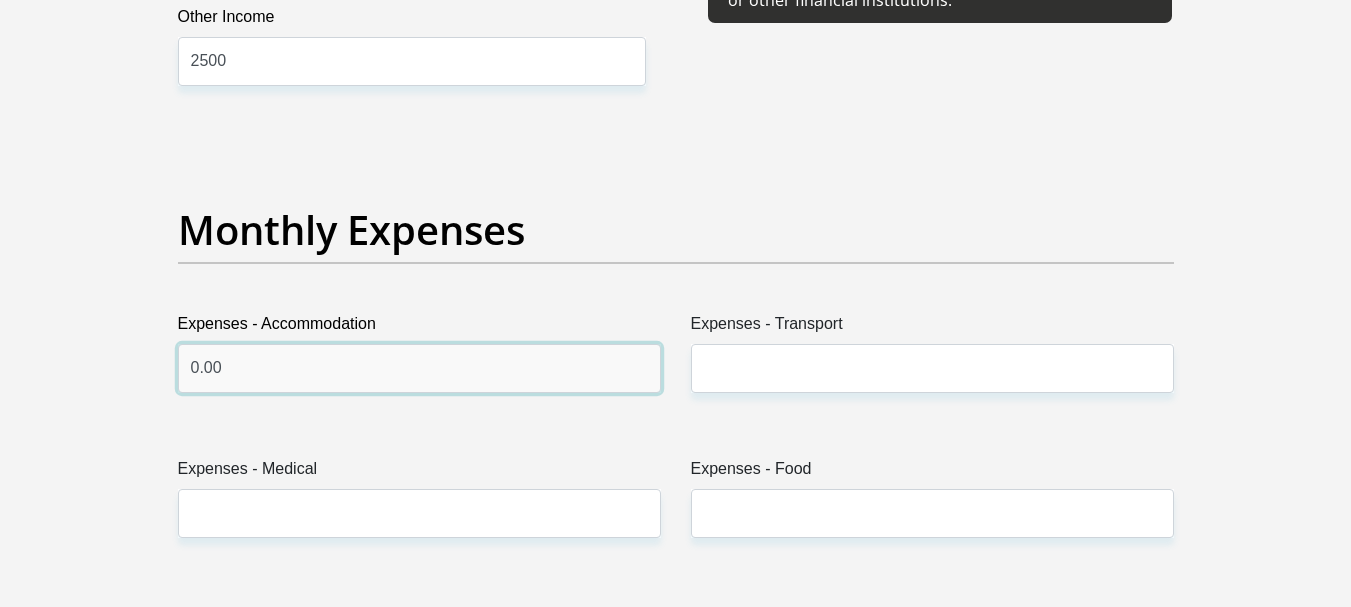 type on "0.00" 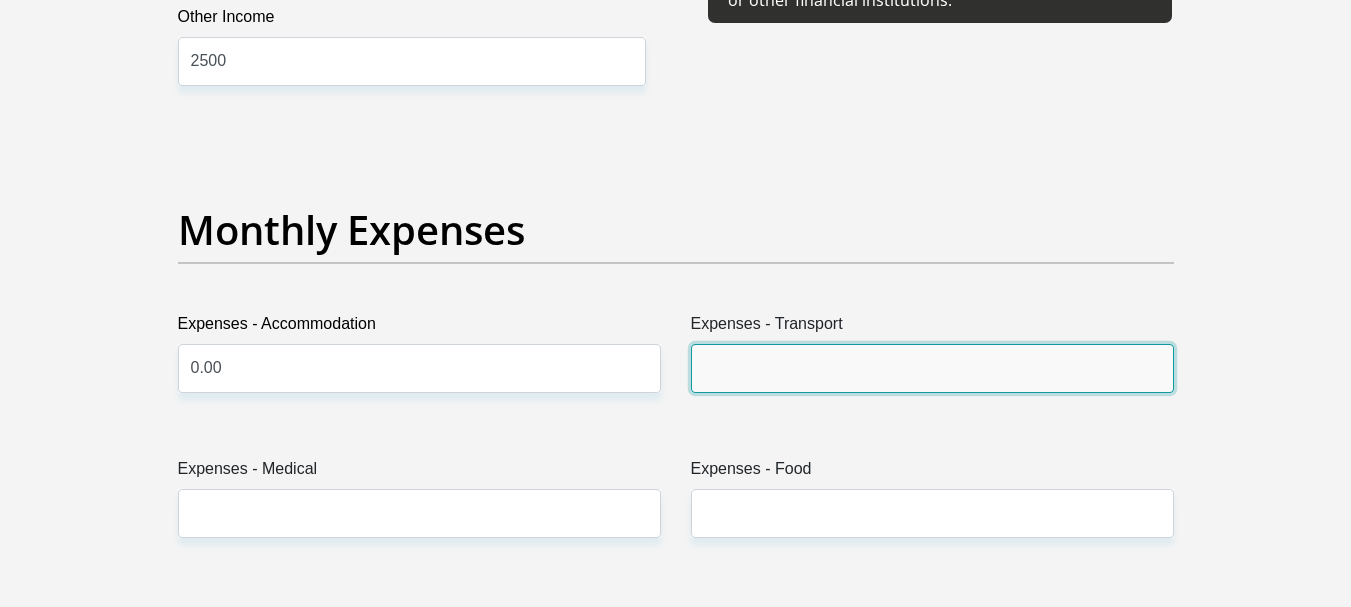 click on "Expenses - Transport" at bounding box center [932, 368] 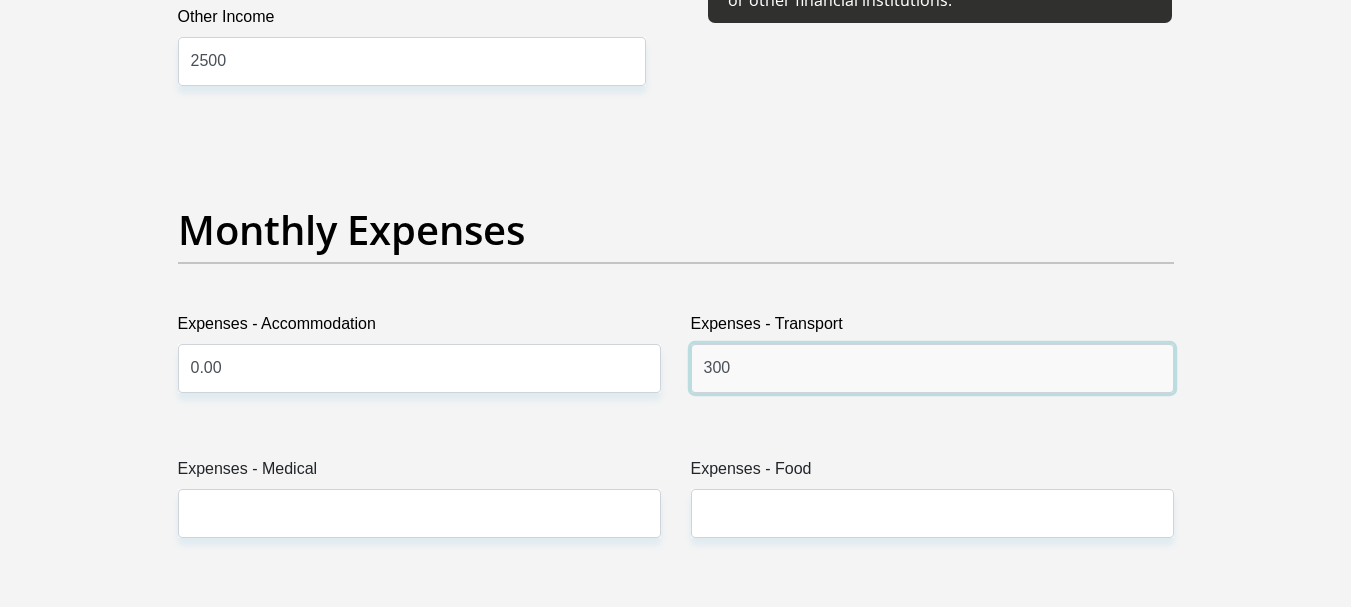 type on "300" 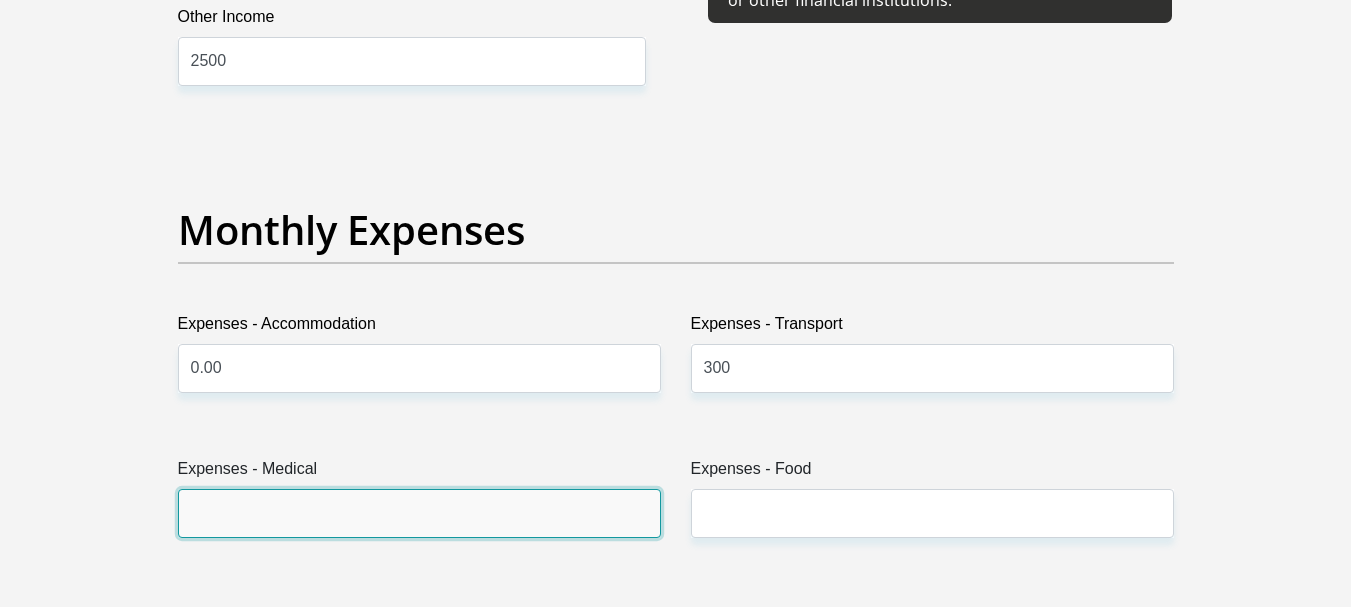 click on "Expenses - Medical" at bounding box center (419, 513) 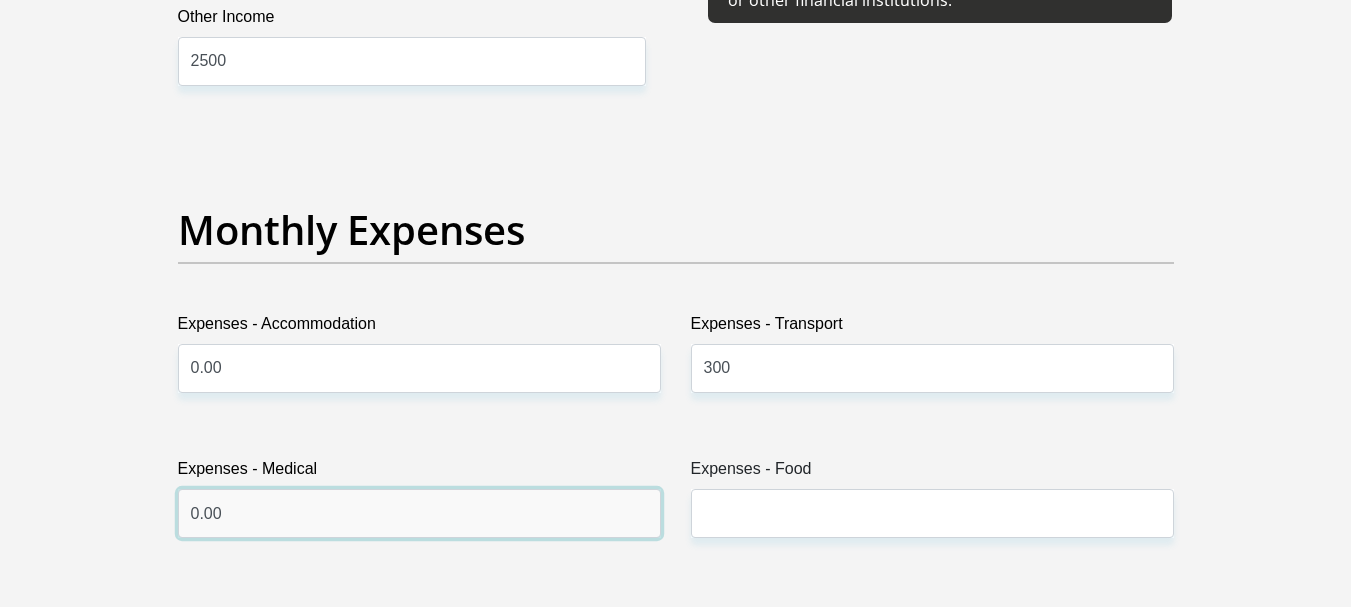 type on "0.00" 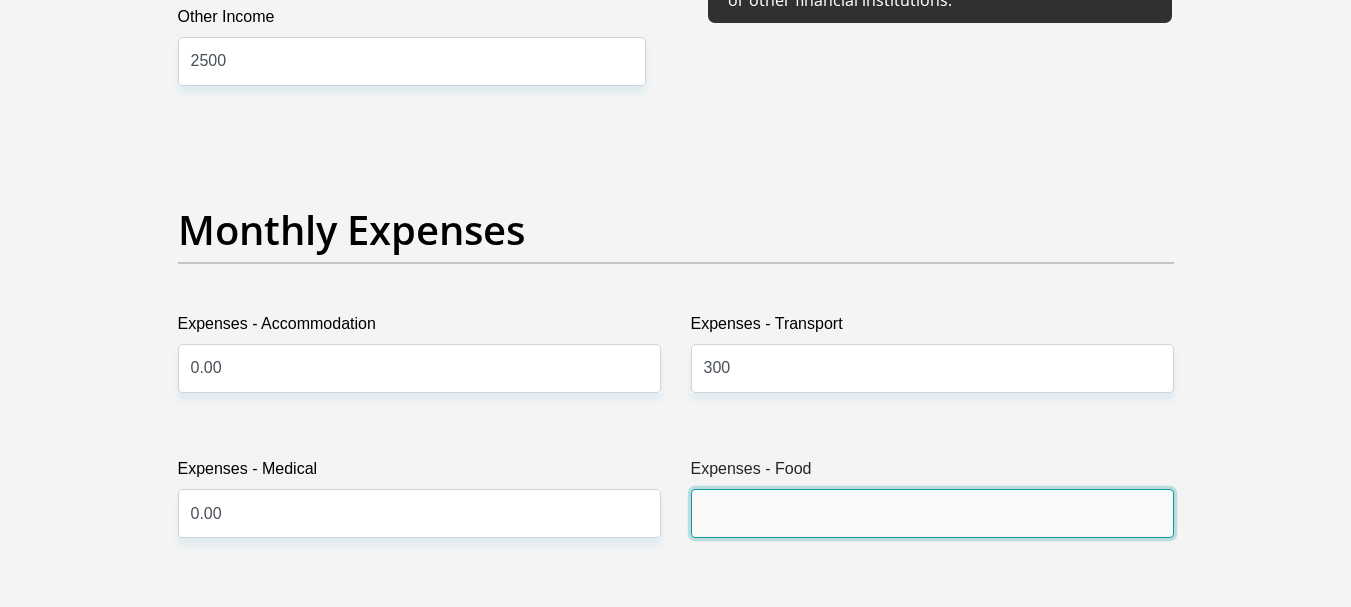 click on "Expenses - Food" at bounding box center [932, 513] 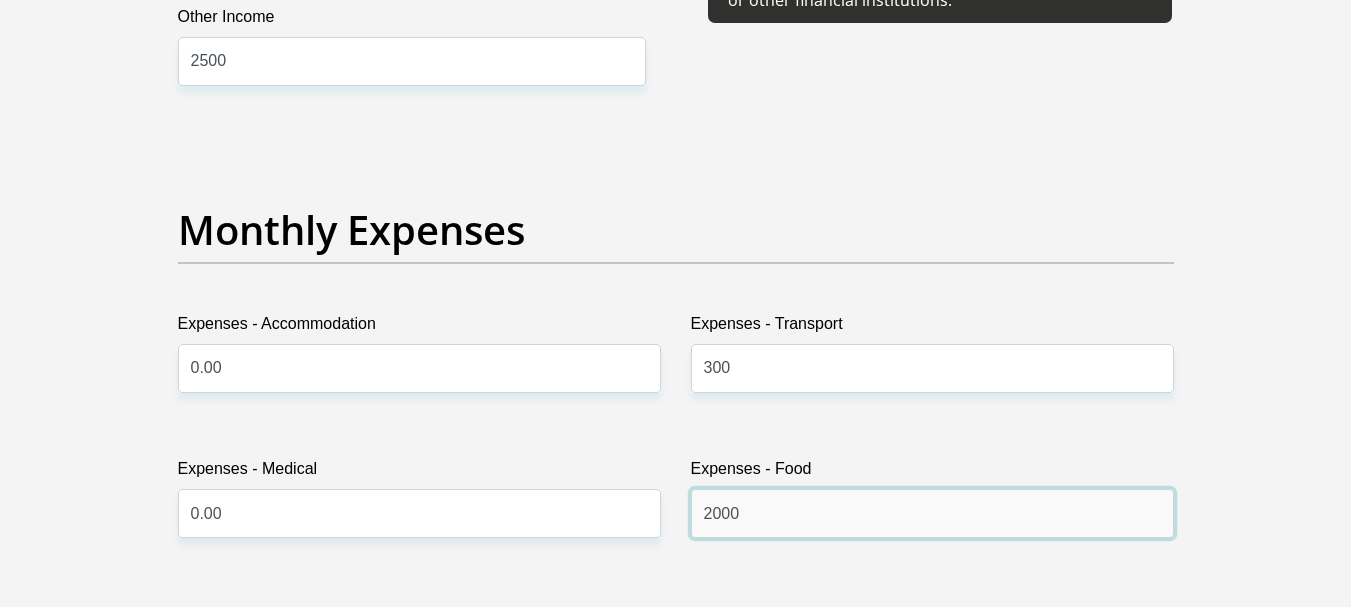 scroll, scrollTop: 3200, scrollLeft: 0, axis: vertical 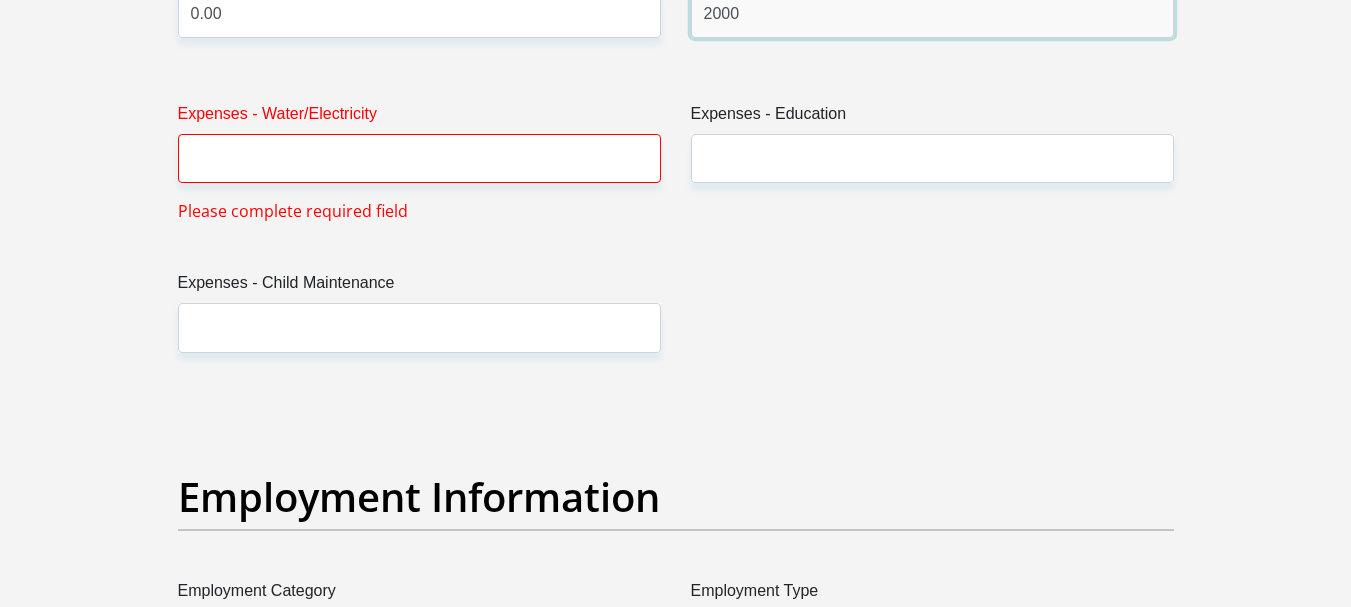 type on "2000" 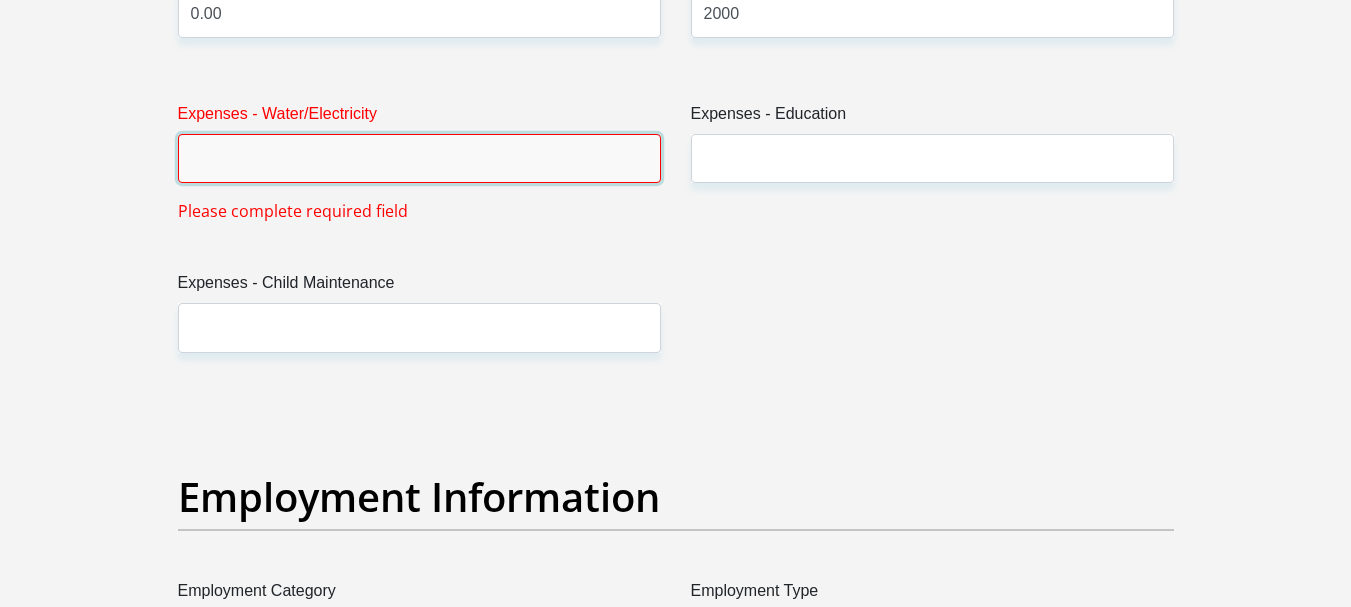 click on "Expenses - Water/Electricity" at bounding box center (419, 158) 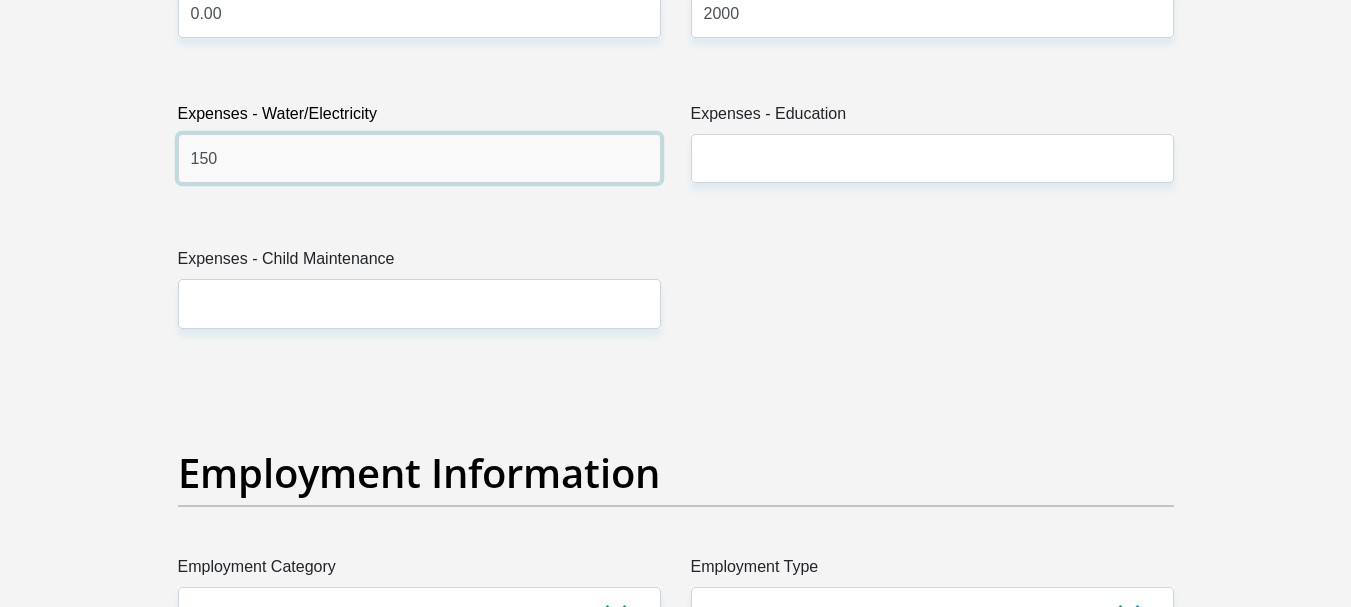 type on "150" 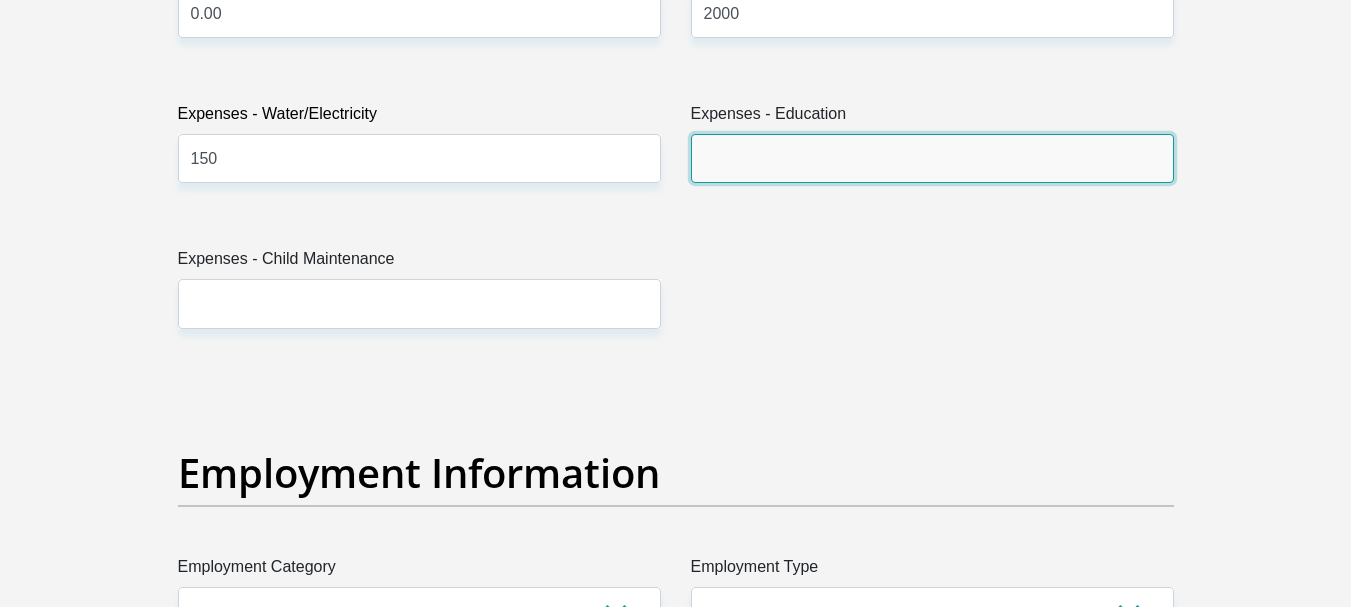 click on "Expenses - Education" at bounding box center [932, 158] 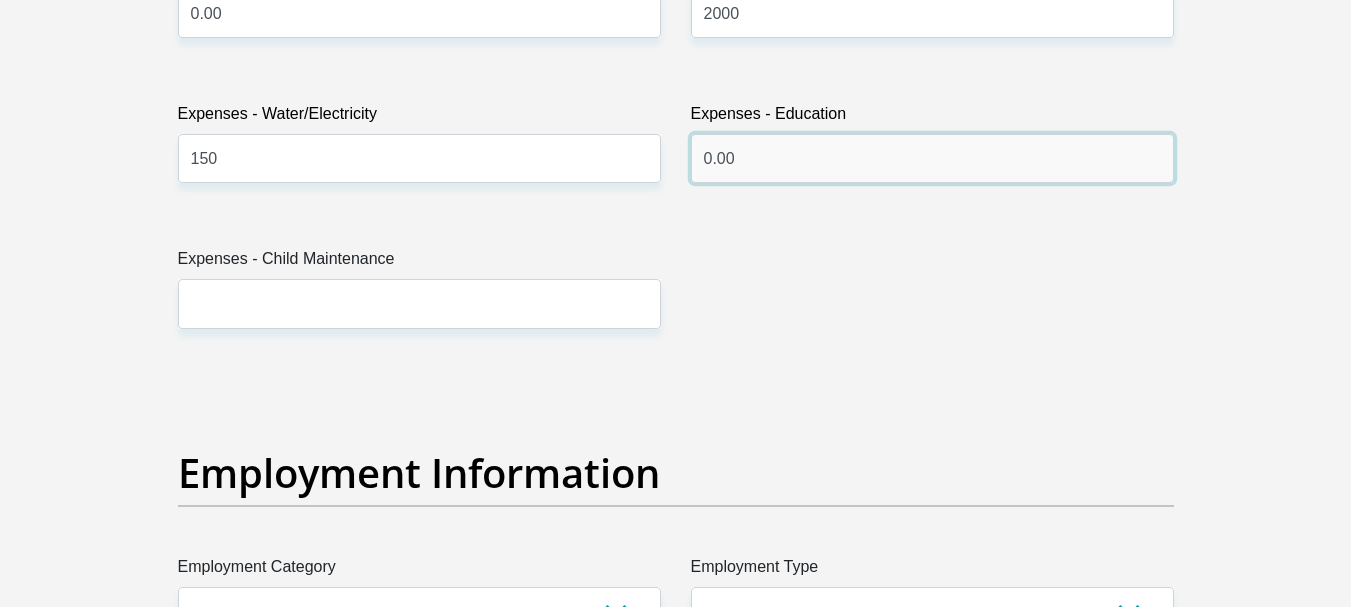 type on "0.00" 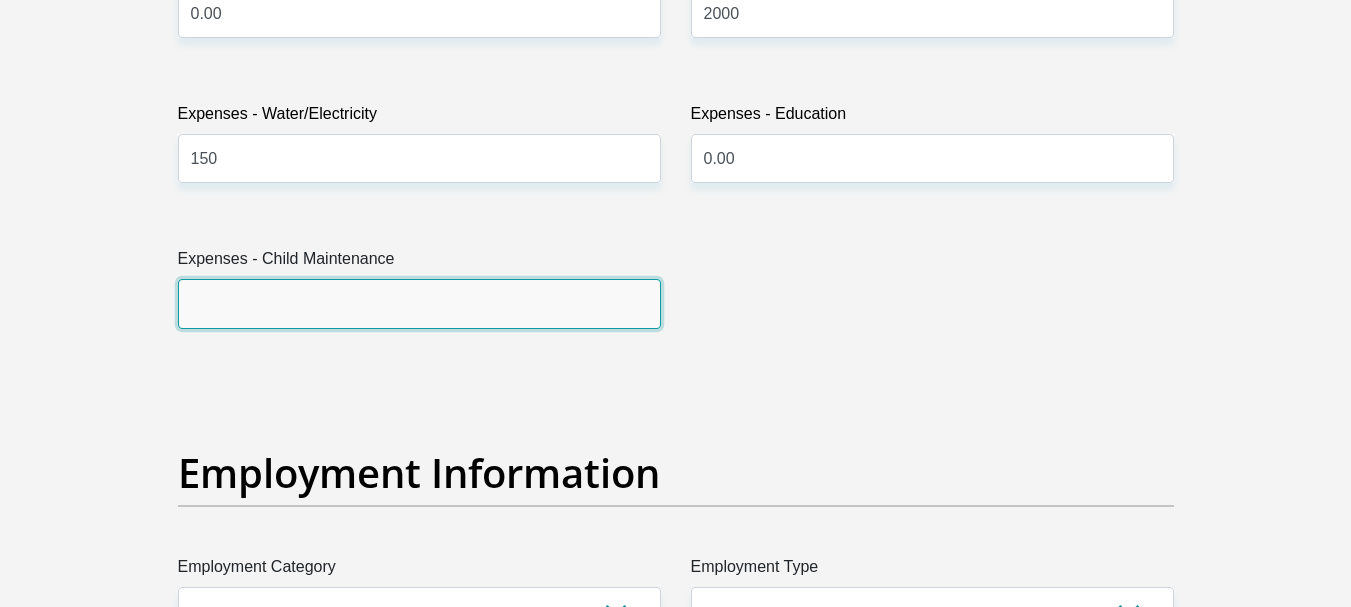 click on "Expenses - Child Maintenance" at bounding box center (419, 303) 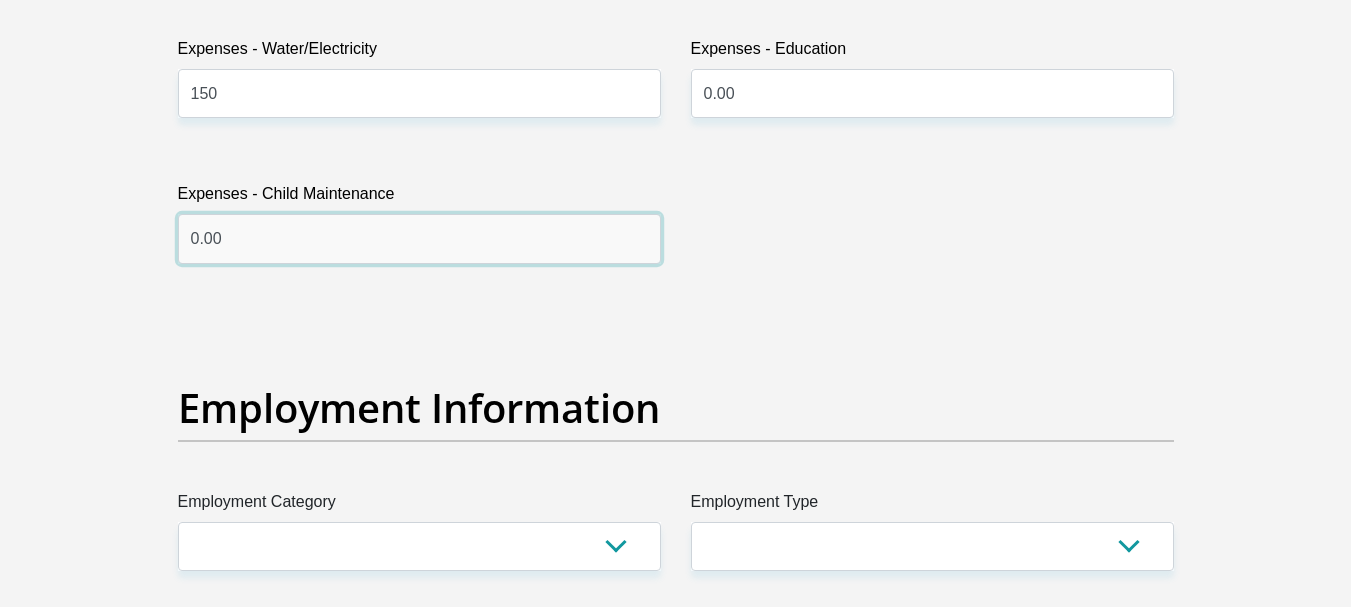 scroll, scrollTop: 3600, scrollLeft: 0, axis: vertical 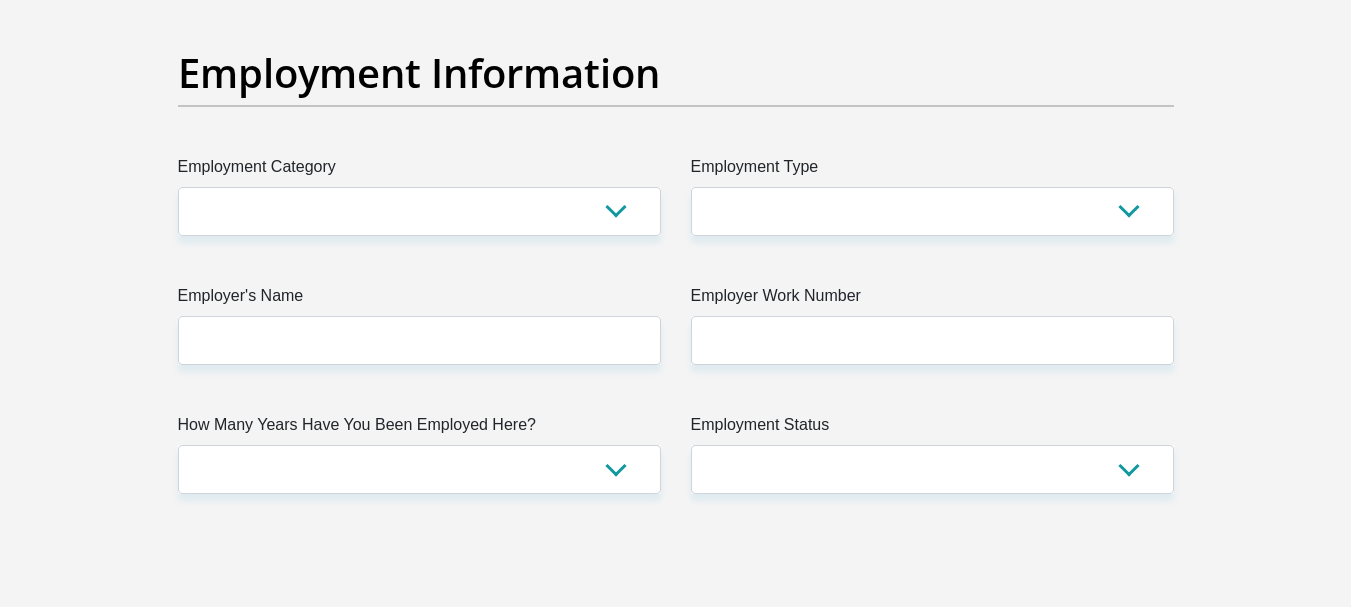 type on "0.00" 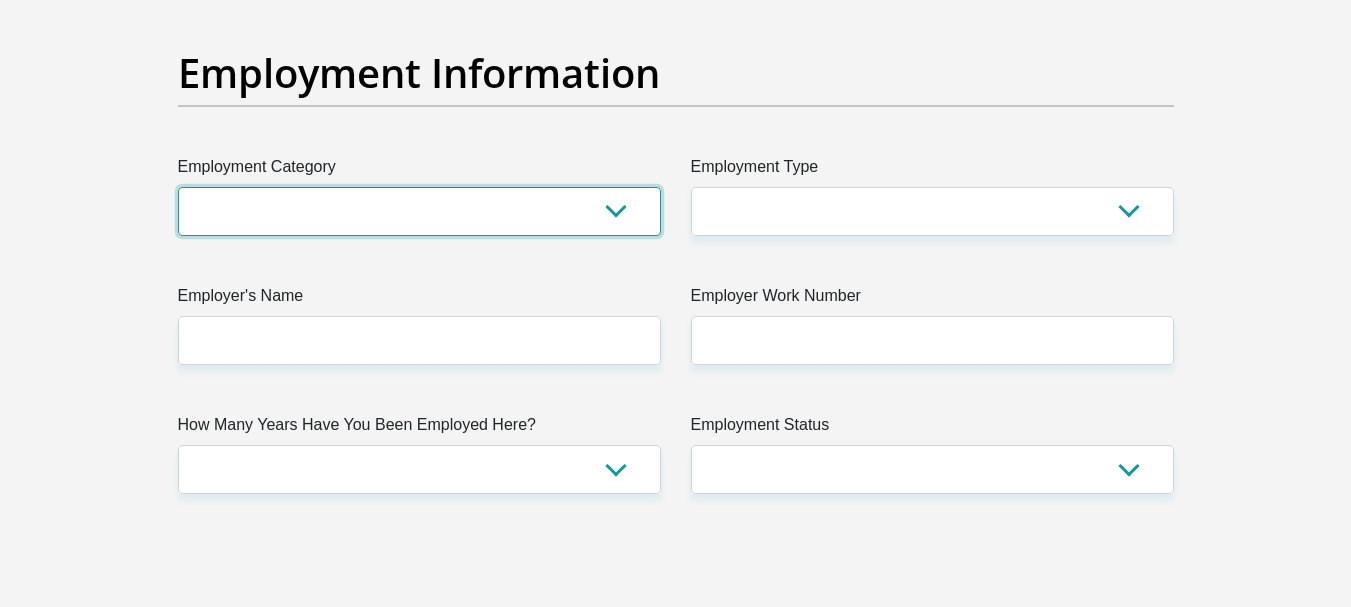 click on "AGRICULTURE
ALCOHOL & TOBACCO
CONSTRUCTION MATERIALS
METALLURGY
EQUIPMENT FOR RENEWABLE ENERGY
SPECIALIZED CONTRACTORS
CAR
GAMING (INCL. INTERNET
OTHER WHOLESALE
UNLICENSED PHARMACEUTICALS
CURRENCY EXCHANGE HOUSES
OTHER FINANCIAL INSTITUTIONS & INSURANCE
REAL ESTATE AGENTS
OIL & GAS
OTHER MATERIALS (E.G. IRON ORE)
PRECIOUS STONES & PRECIOUS METALS
POLITICAL ORGANIZATIONS
RELIGIOUS ORGANIZATIONS(NOT SECTS)
ACTI. HAVING BUSINESS DEAL WITH PUBLIC ADMINISTRATION
LAUNDROMATS" at bounding box center (419, 211) 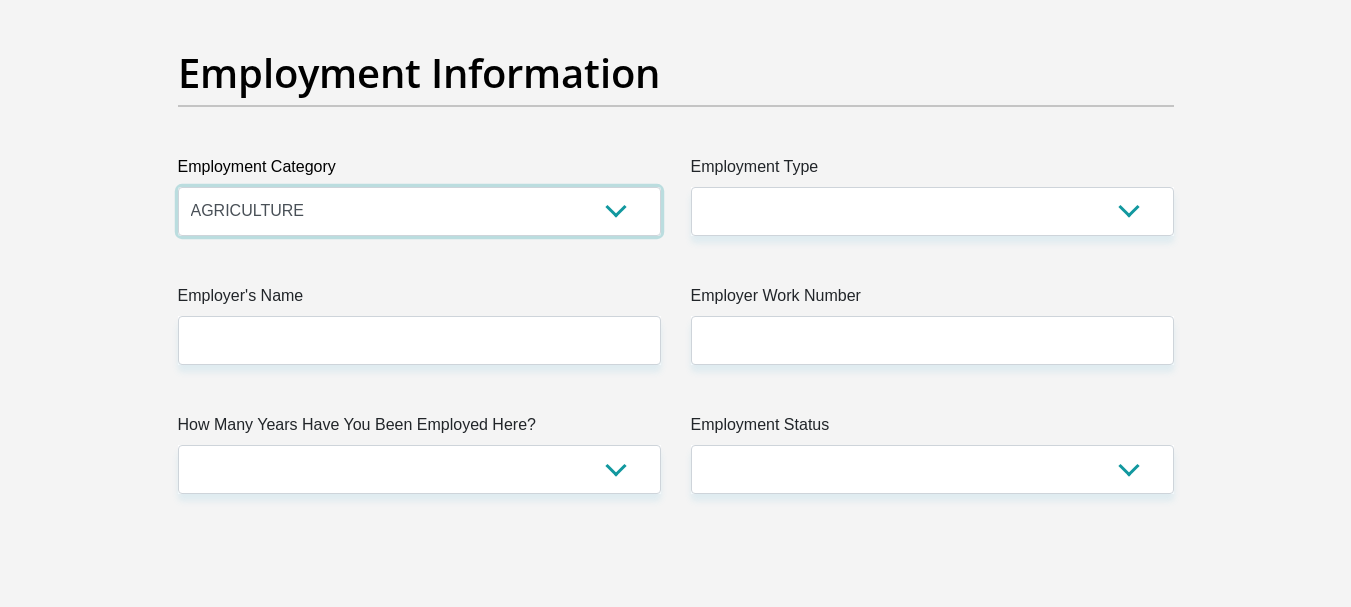 click on "AGRICULTURE
ALCOHOL & TOBACCO
CONSTRUCTION MATERIALS
METALLURGY
EQUIPMENT FOR RENEWABLE ENERGY
SPECIALIZED CONTRACTORS
CAR
GAMING (INCL. INTERNET
OTHER WHOLESALE
UNLICENSED PHARMACEUTICALS
CURRENCY EXCHANGE HOUSES
OTHER FINANCIAL INSTITUTIONS & INSURANCE
REAL ESTATE AGENTS
OIL & GAS
OTHER MATERIALS (E.G. IRON ORE)
PRECIOUS STONES & PRECIOUS METALS
POLITICAL ORGANIZATIONS
RELIGIOUS ORGANIZATIONS(NOT SECTS)
ACTI. HAVING BUSINESS DEAL WITH PUBLIC ADMINISTRATION
LAUNDROMATS" at bounding box center (419, 211) 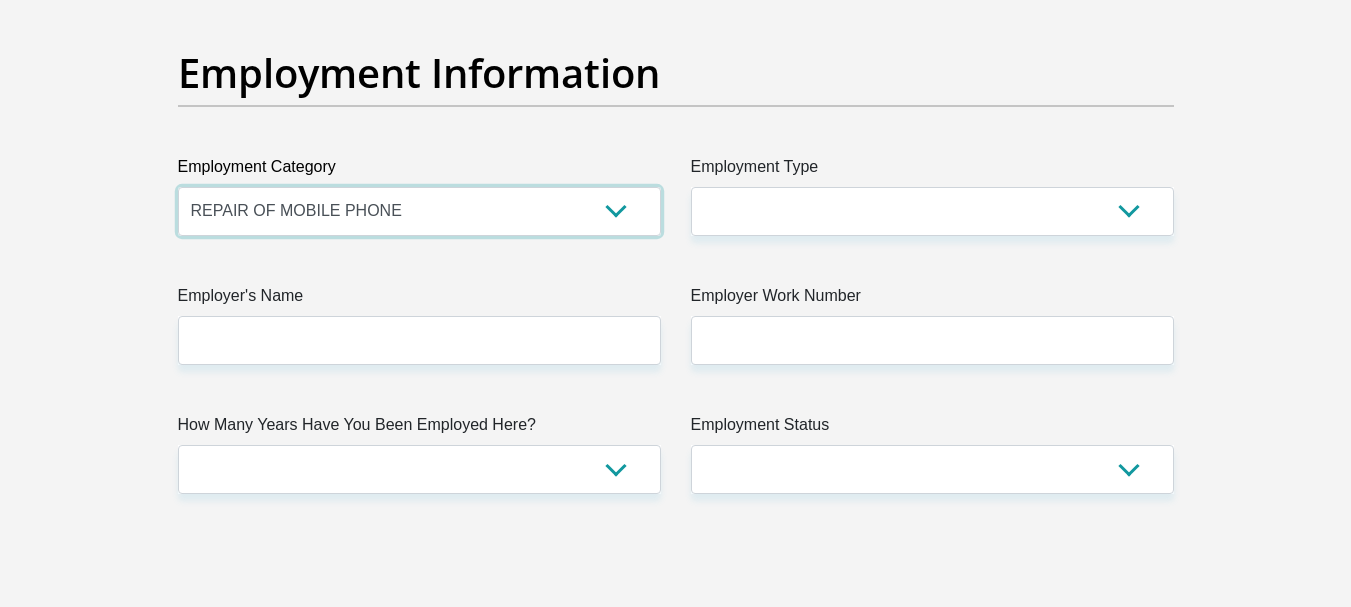 click on "AGRICULTURE
ALCOHOL & TOBACCO
CONSTRUCTION MATERIALS
METALLURGY
EQUIPMENT FOR RENEWABLE ENERGY
SPECIALIZED CONTRACTORS
CAR
GAMING (INCL. INTERNET
OTHER WHOLESALE
UNLICENSED PHARMACEUTICALS
CURRENCY EXCHANGE HOUSES
OTHER FINANCIAL INSTITUTIONS & INSURANCE
REAL ESTATE AGENTS
OIL & GAS
OTHER MATERIALS (E.G. IRON ORE)
PRECIOUS STONES & PRECIOUS METALS
POLITICAL ORGANIZATIONS
RELIGIOUS ORGANIZATIONS(NOT SECTS)
ACTI. HAVING BUSINESS DEAL WITH PUBLIC ADMINISTRATION
LAUNDROMATS" at bounding box center (419, 211) 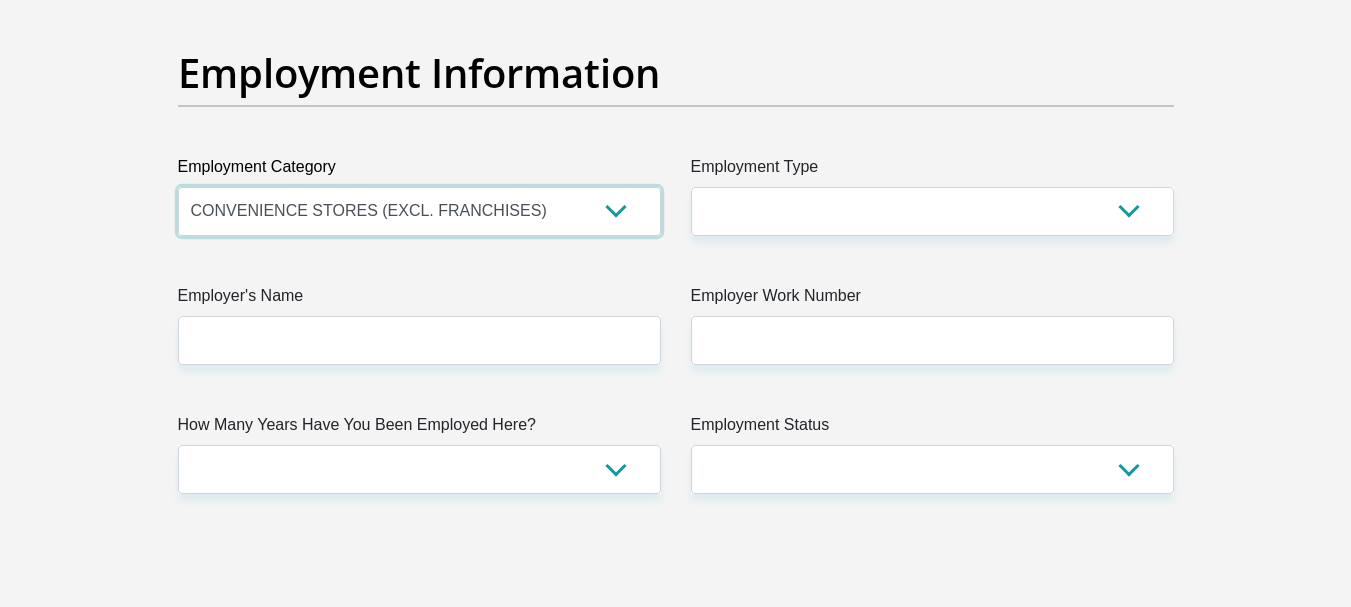 click on "AGRICULTURE
ALCOHOL & TOBACCO
CONSTRUCTION MATERIALS
METALLURGY
EQUIPMENT FOR RENEWABLE ENERGY
SPECIALIZED CONTRACTORS
CAR
GAMING (INCL. INTERNET
OTHER WHOLESALE
UNLICENSED PHARMACEUTICALS
CURRENCY EXCHANGE HOUSES
OTHER FINANCIAL INSTITUTIONS & INSURANCE
REAL ESTATE AGENTS
OIL & GAS
OTHER MATERIALS (E.G. IRON ORE)
PRECIOUS STONES & PRECIOUS METALS
POLITICAL ORGANIZATIONS
RELIGIOUS ORGANIZATIONS(NOT SECTS)
ACTI. HAVING BUSINESS DEAL WITH PUBLIC ADMINISTRATION
LAUNDROMATS" at bounding box center [419, 211] 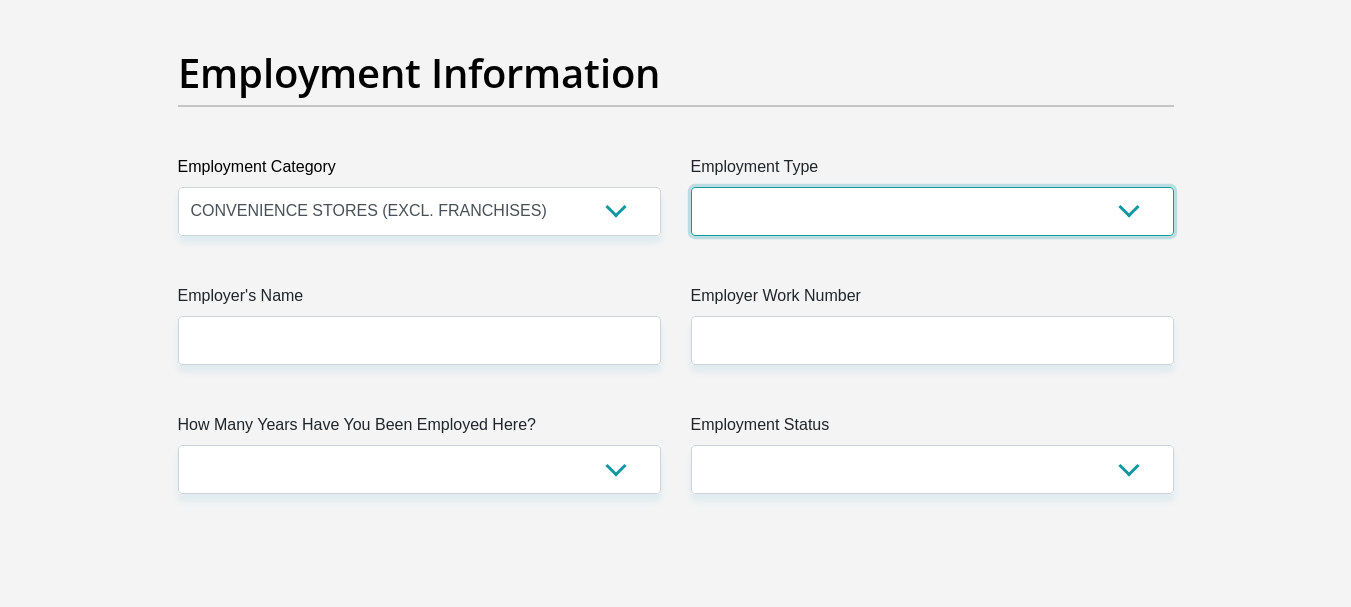 click on "College/Lecturer
Craft Seller
Creative
Driver
Executive
Farmer
Forces - Non Commissioned
Forces - Officer
Hawker
Housewife
Labourer
Licenced Professional
Manager
Miner
Non Licenced Professional
Office Staff/Clerk
Outside Worker
Pensioner
Permanent Teacher
Production/Manufacturing
Sales
Self-Employed
Semi-Professional Worker
Service Industry  Social Worker  Student" at bounding box center (932, 211) 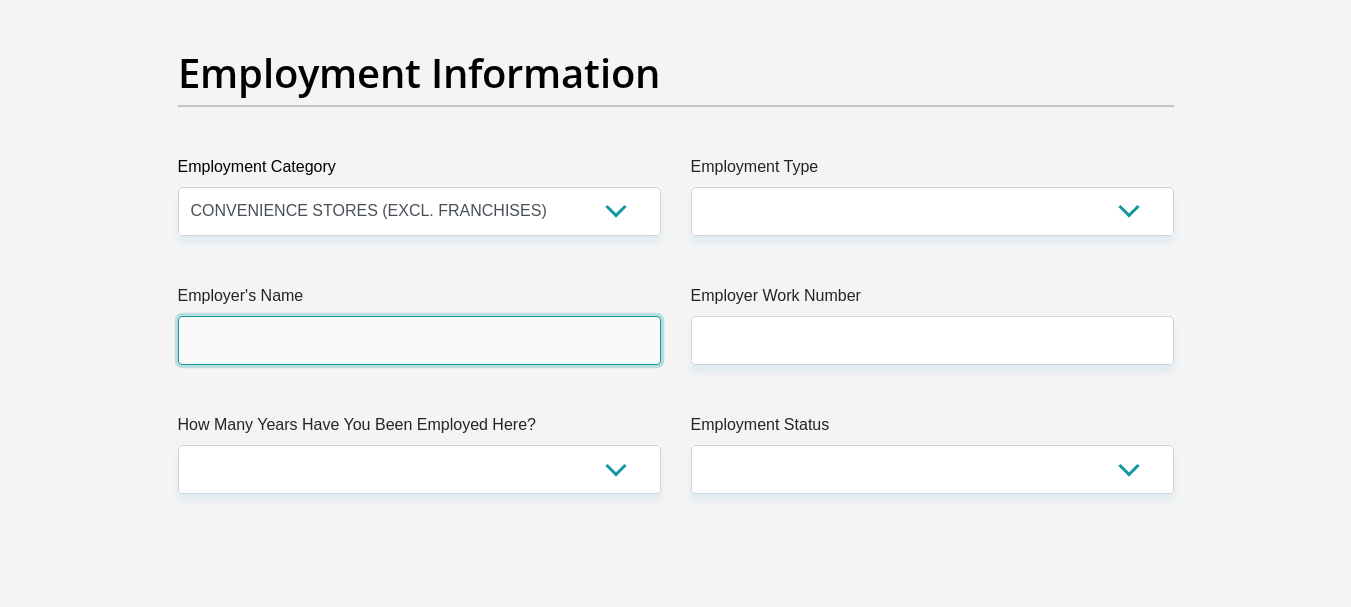 click on "Employer's Name" at bounding box center [419, 340] 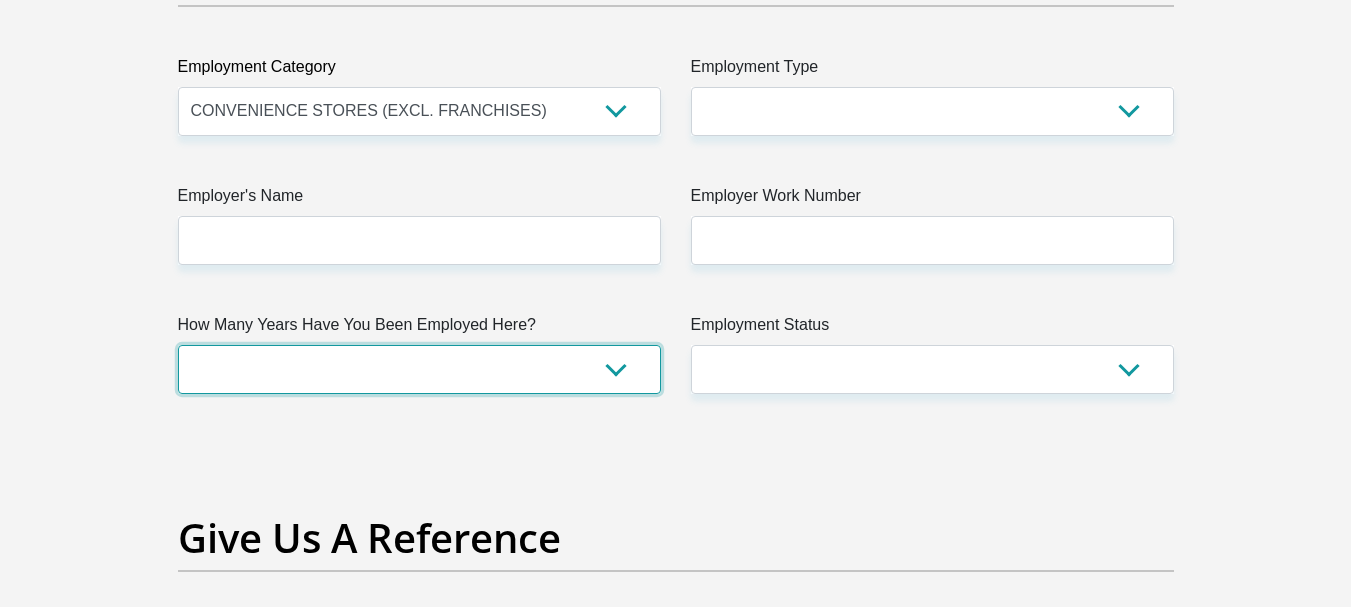 click on "less than 1 year
1-3 years
3-5 years
5+ years" at bounding box center (419, 369) 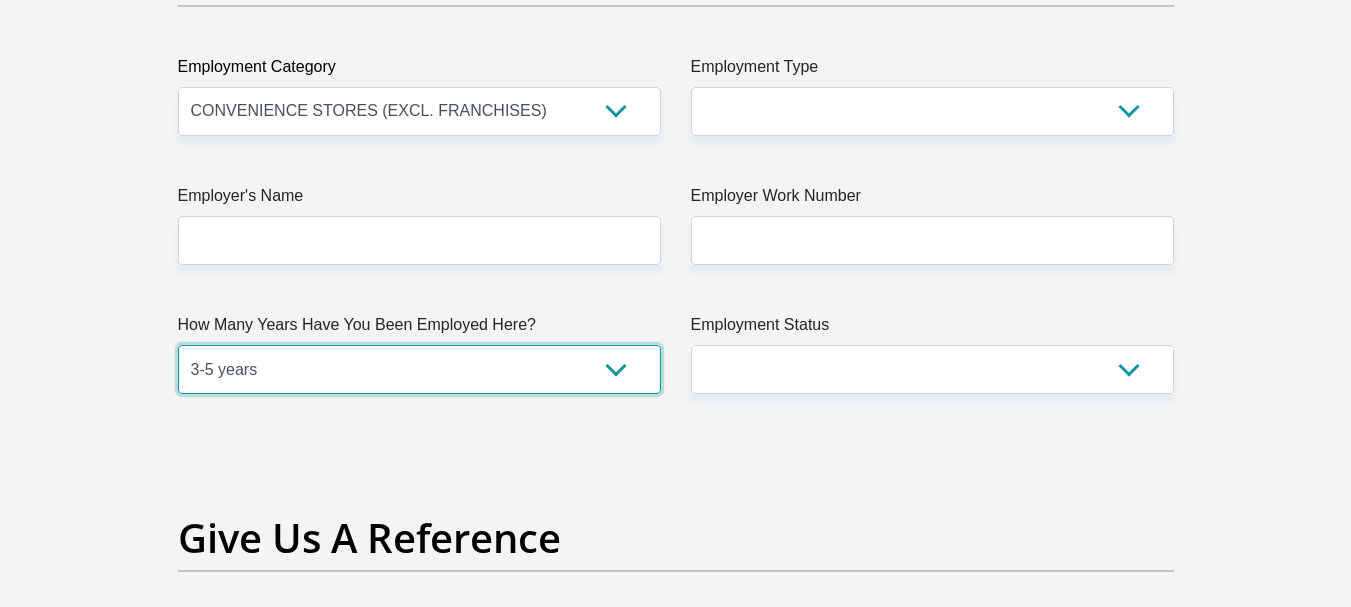 click on "less than 1 year
1-3 years
3-5 years
5+ years" at bounding box center (419, 369) 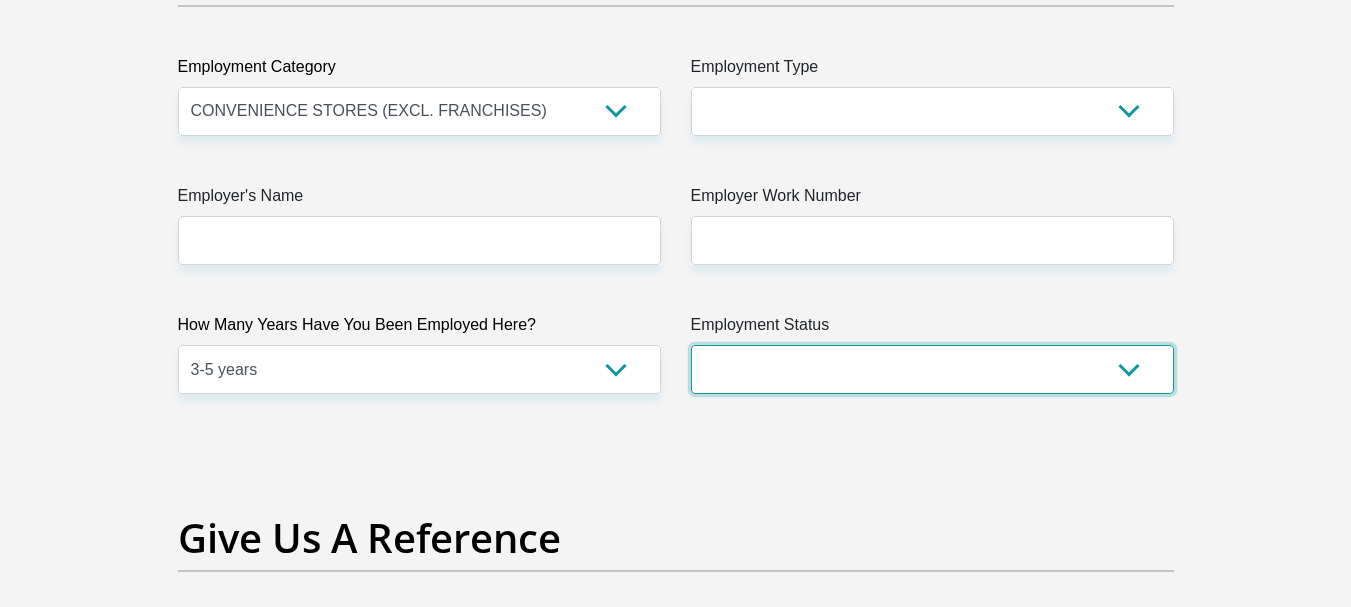 click on "Permanent/Full-time
Part-time/Casual
Contract Worker
Self-Employed
Housewife
Retired
Student
Medically Boarded
Disability
Unemployed" at bounding box center [932, 369] 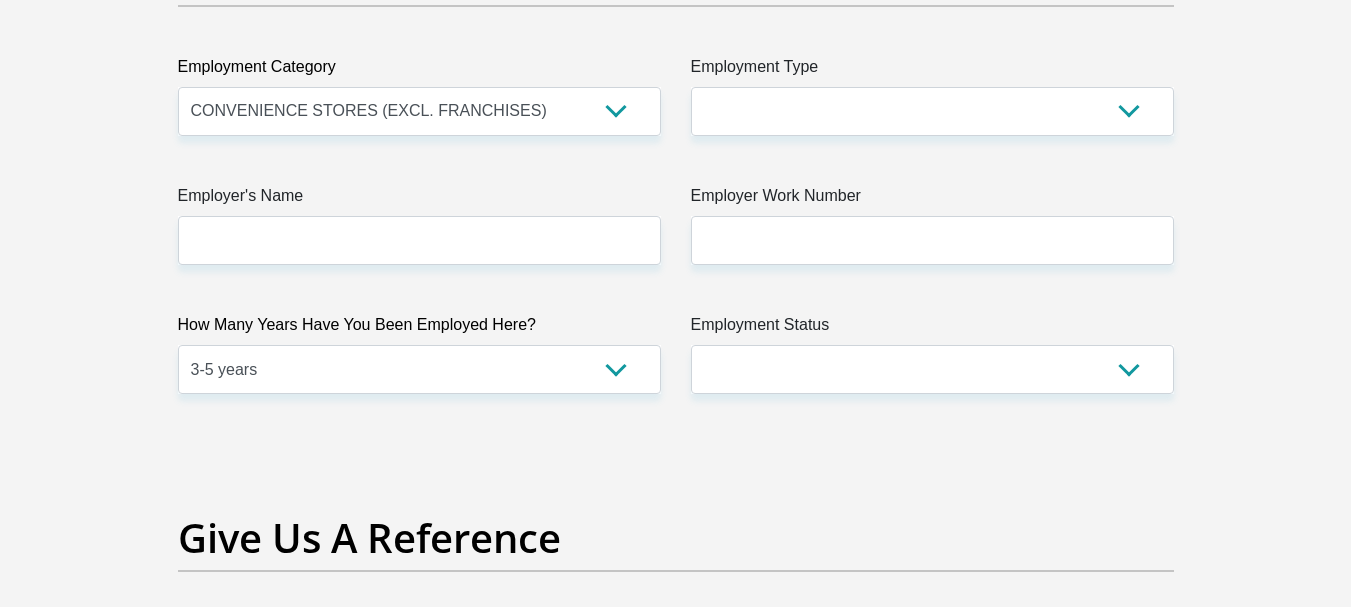 click on "Title
[TITLE]
[TITLE]
[TITLE]
[TITLE]
[TITLE]
First Name
[FIRST]
Surname
[LAST]
ID Number
[ID_NUMBER]
Please input valid ID number
Race
Black
Coloured
Indian
White
Other
Contact Number
[PHONE]
Please input valid contact number
Nationality
[COUNTRY]
[COUNTRY]
[COUNTRY]  [COUNTRY]  [COUNTRY]" at bounding box center [676, -133] 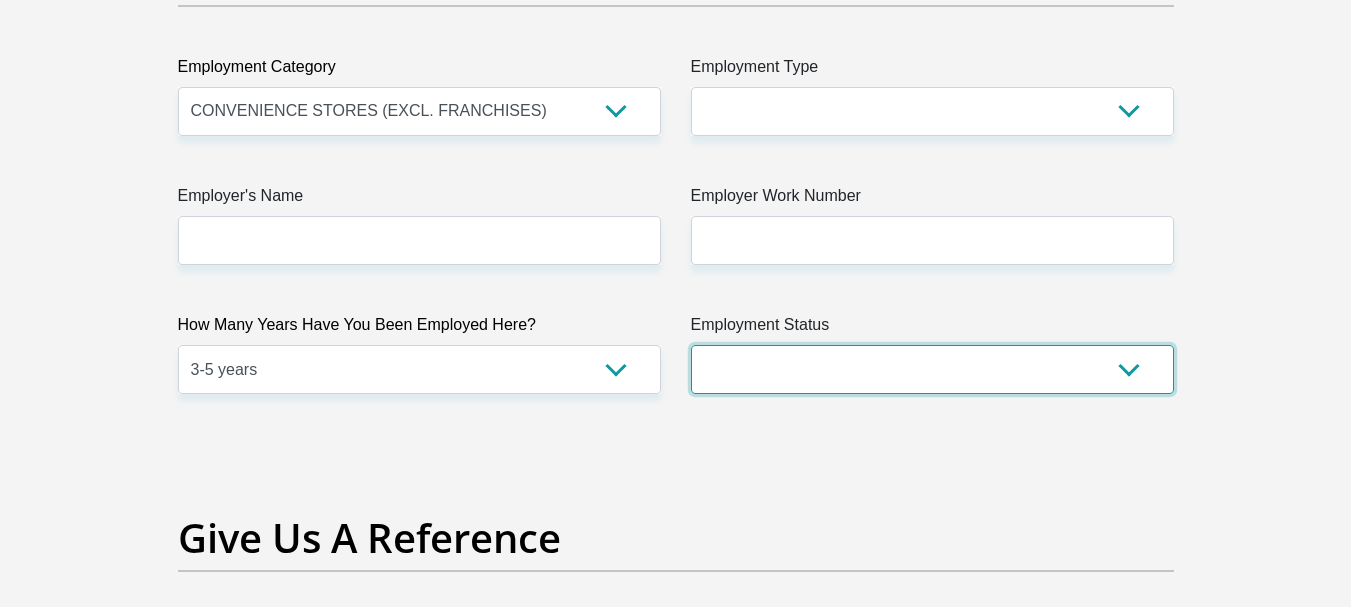 click on "Permanent/Full-time
Part-time/Casual
Contract Worker
Self-Employed
Housewife
Retired
Student
Medically Boarded
Disability
Unemployed" at bounding box center (932, 369) 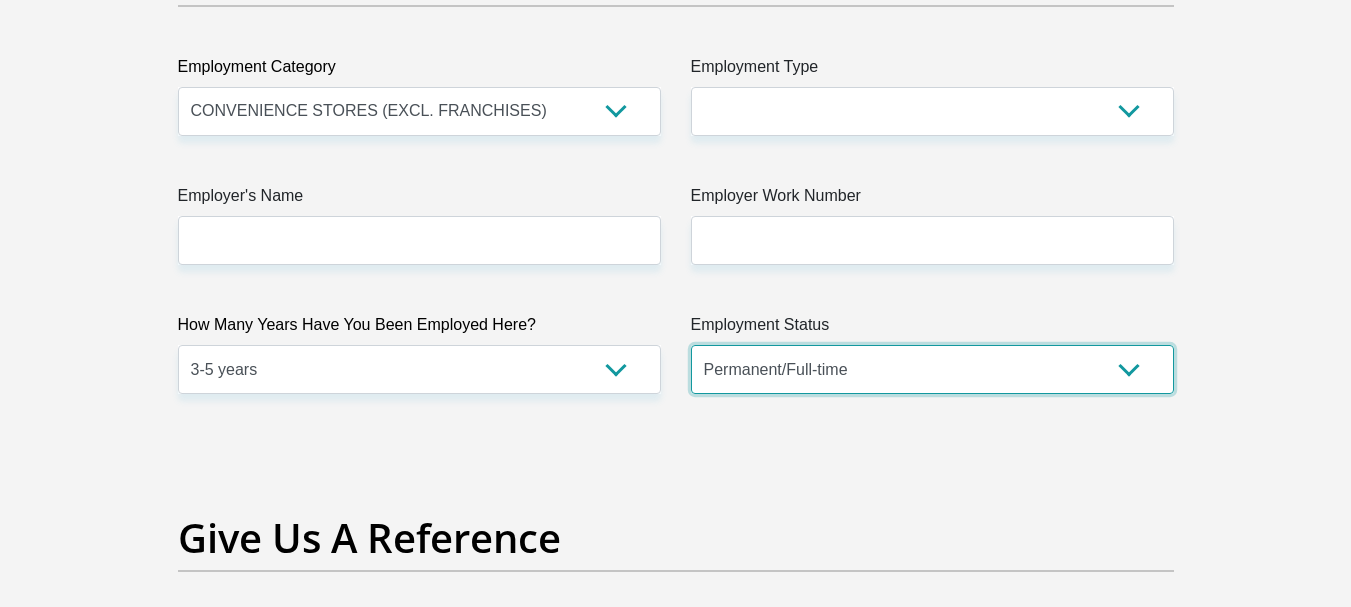 click on "Permanent/Full-time
Part-time/Casual
Contract Worker
Self-Employed
Housewife
Retired
Student
Medically Boarded
Disability
Unemployed" at bounding box center [932, 369] 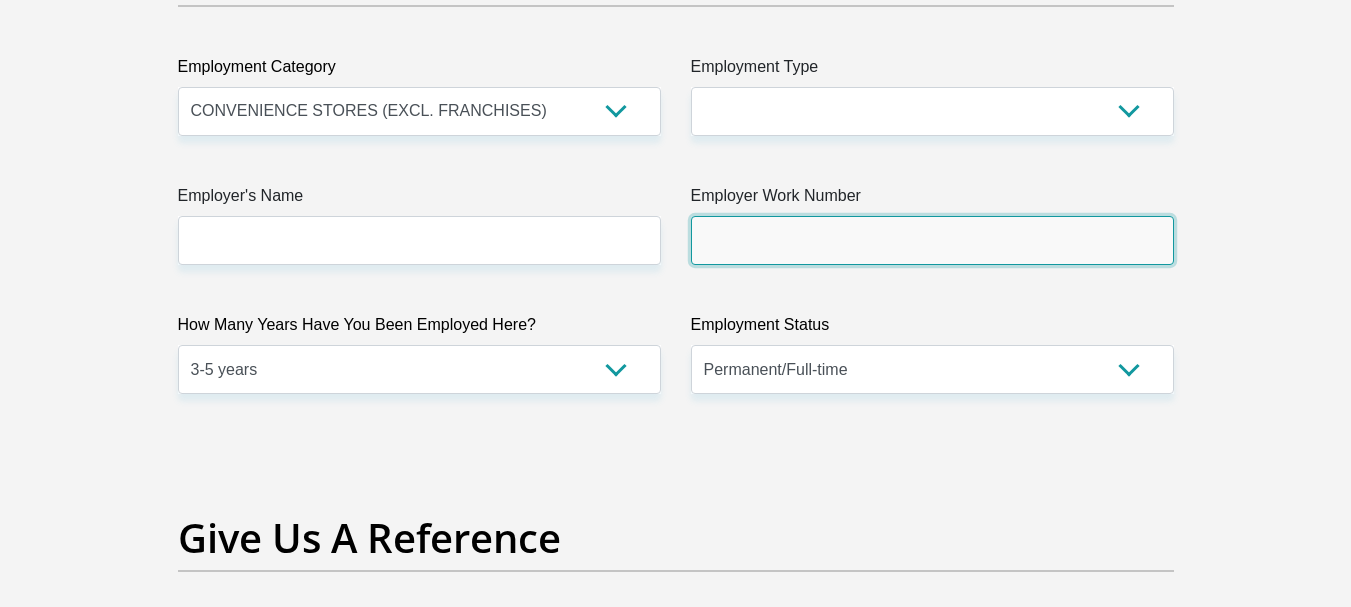 click on "Employer Work Number" at bounding box center (932, 240) 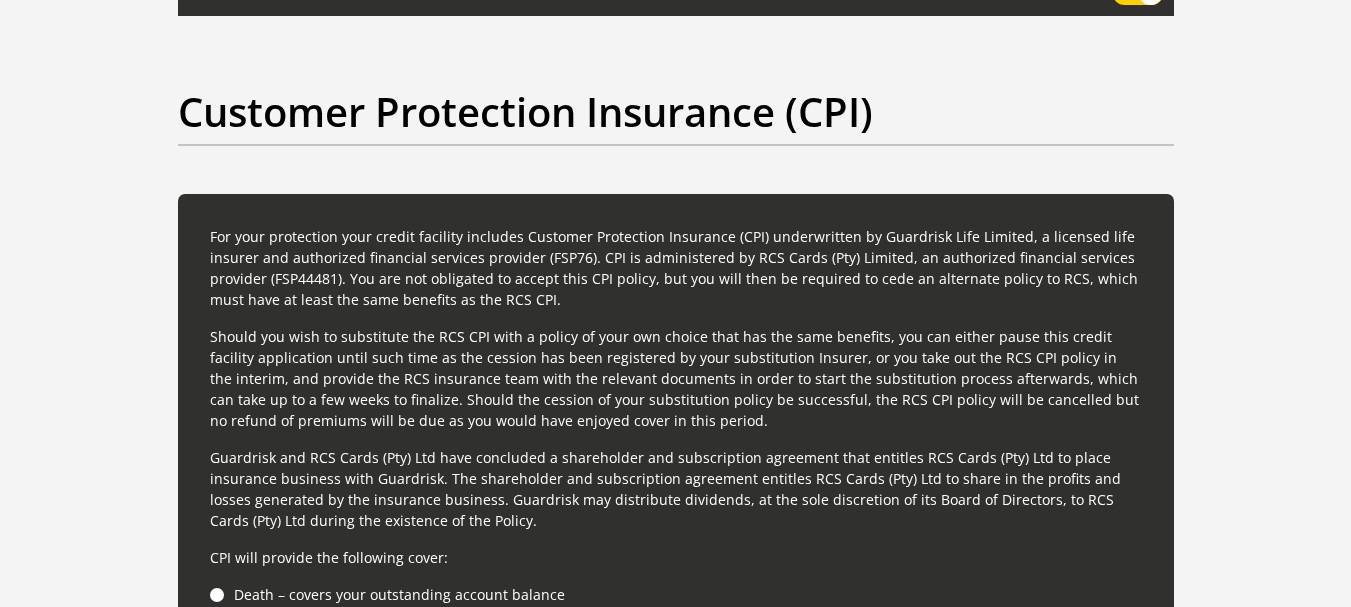 scroll, scrollTop: 4900, scrollLeft: 0, axis: vertical 